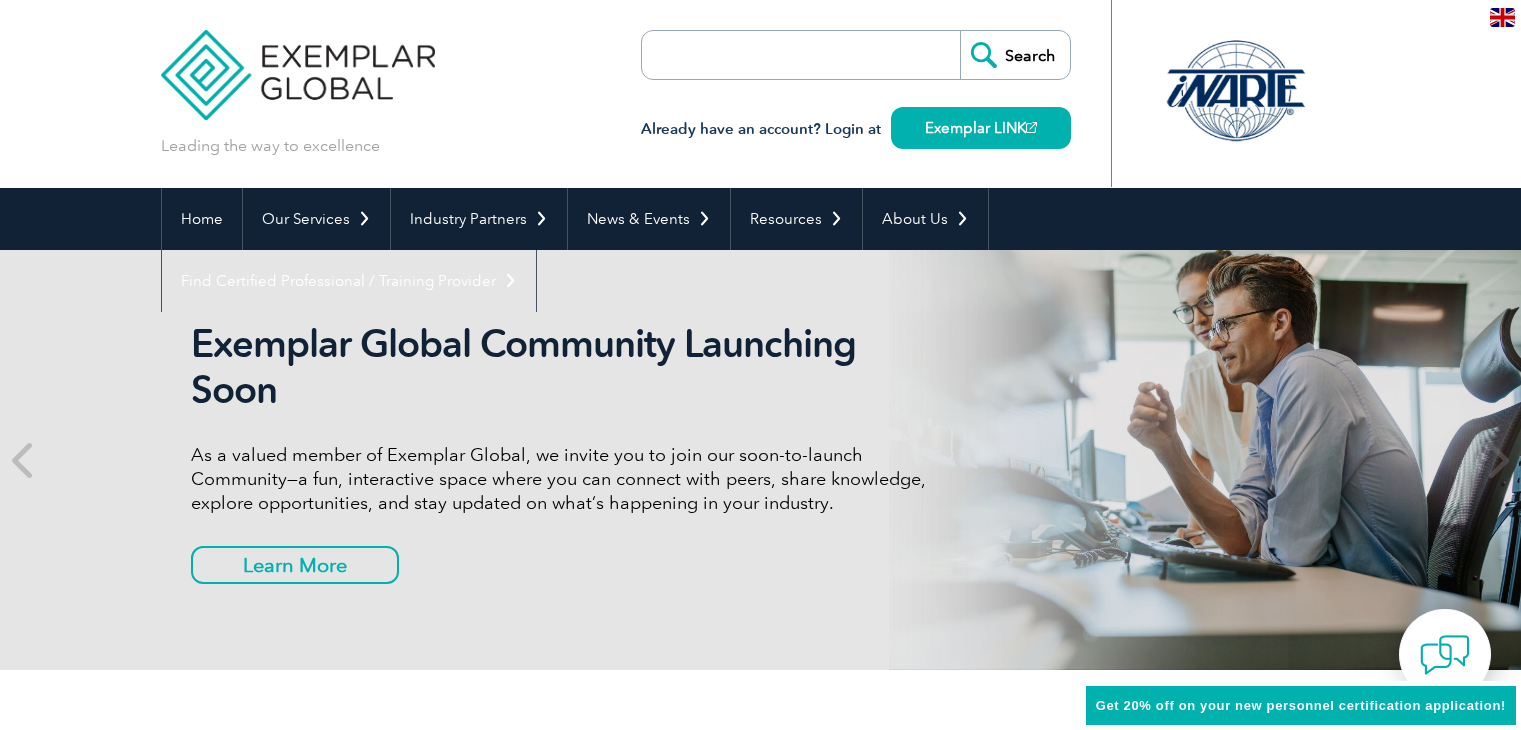 scroll, scrollTop: 0, scrollLeft: 0, axis: both 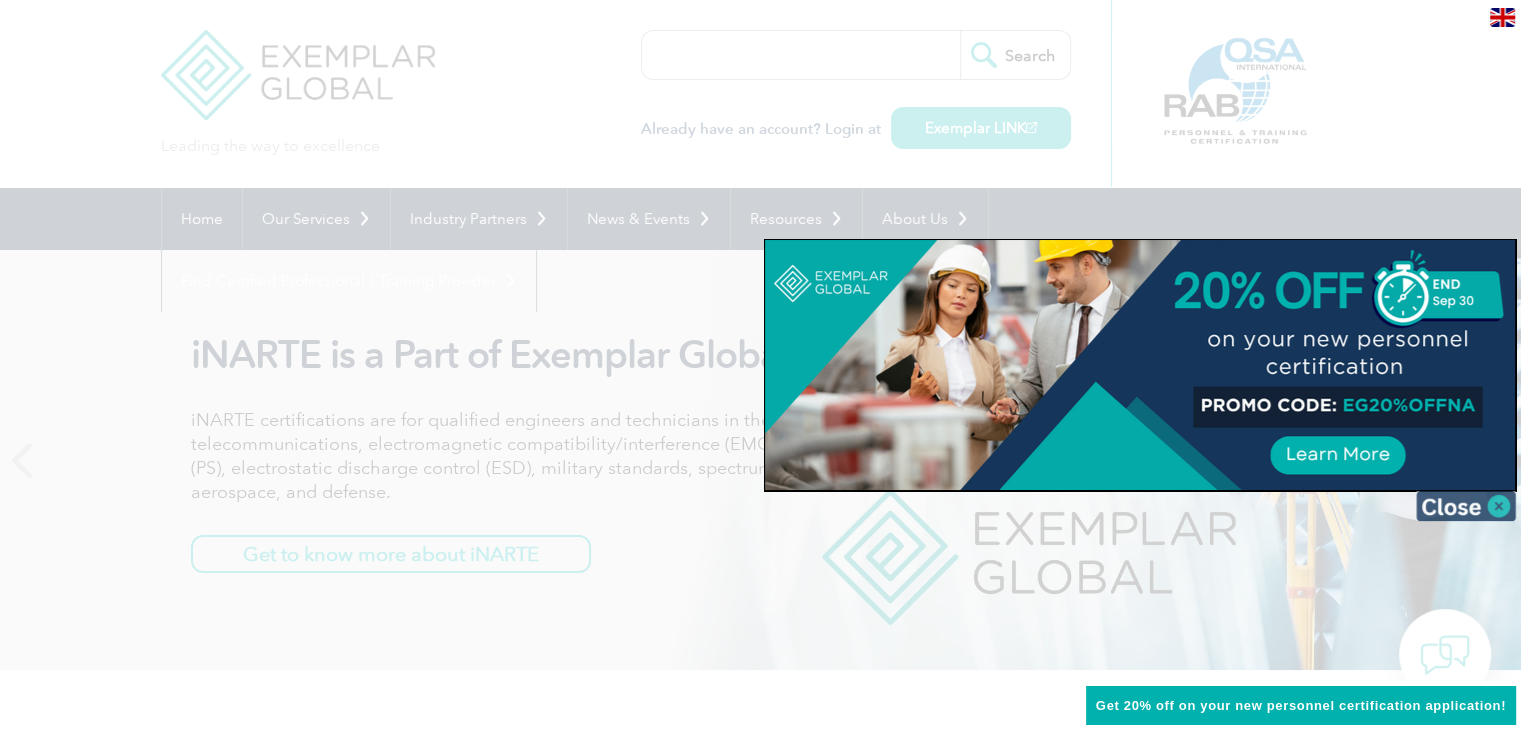click at bounding box center (1466, 506) 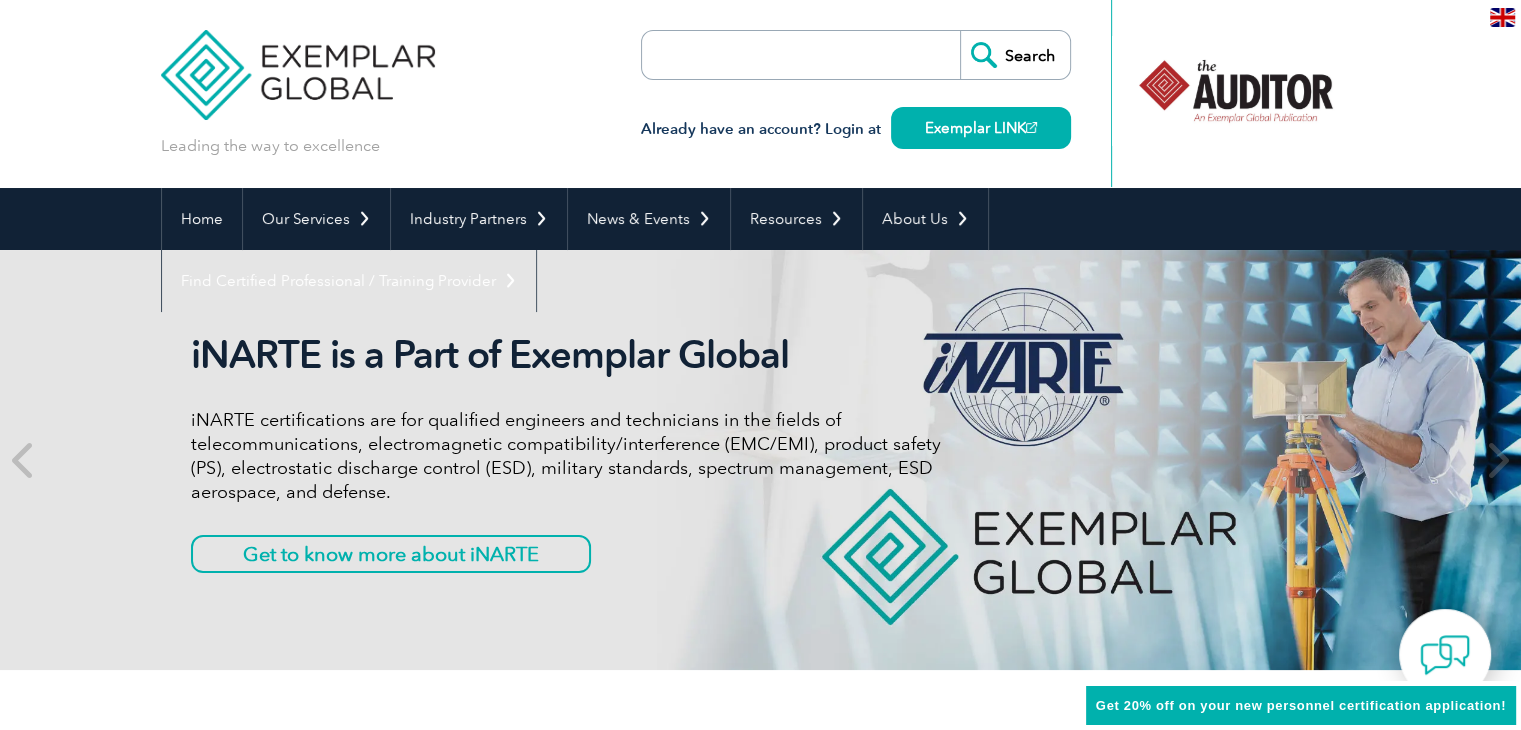 click at bounding box center (757, 55) 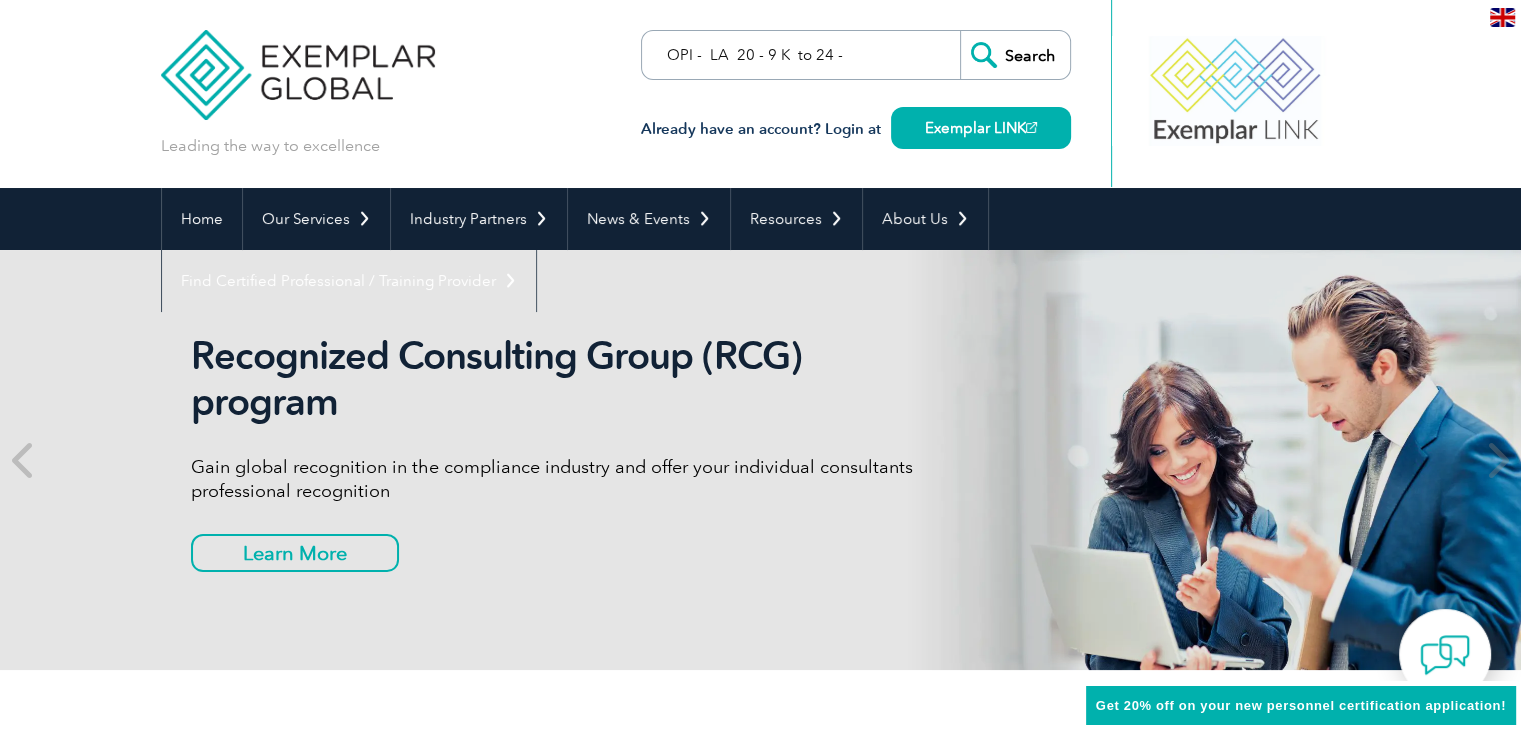 scroll, scrollTop: 0, scrollLeft: 0, axis: both 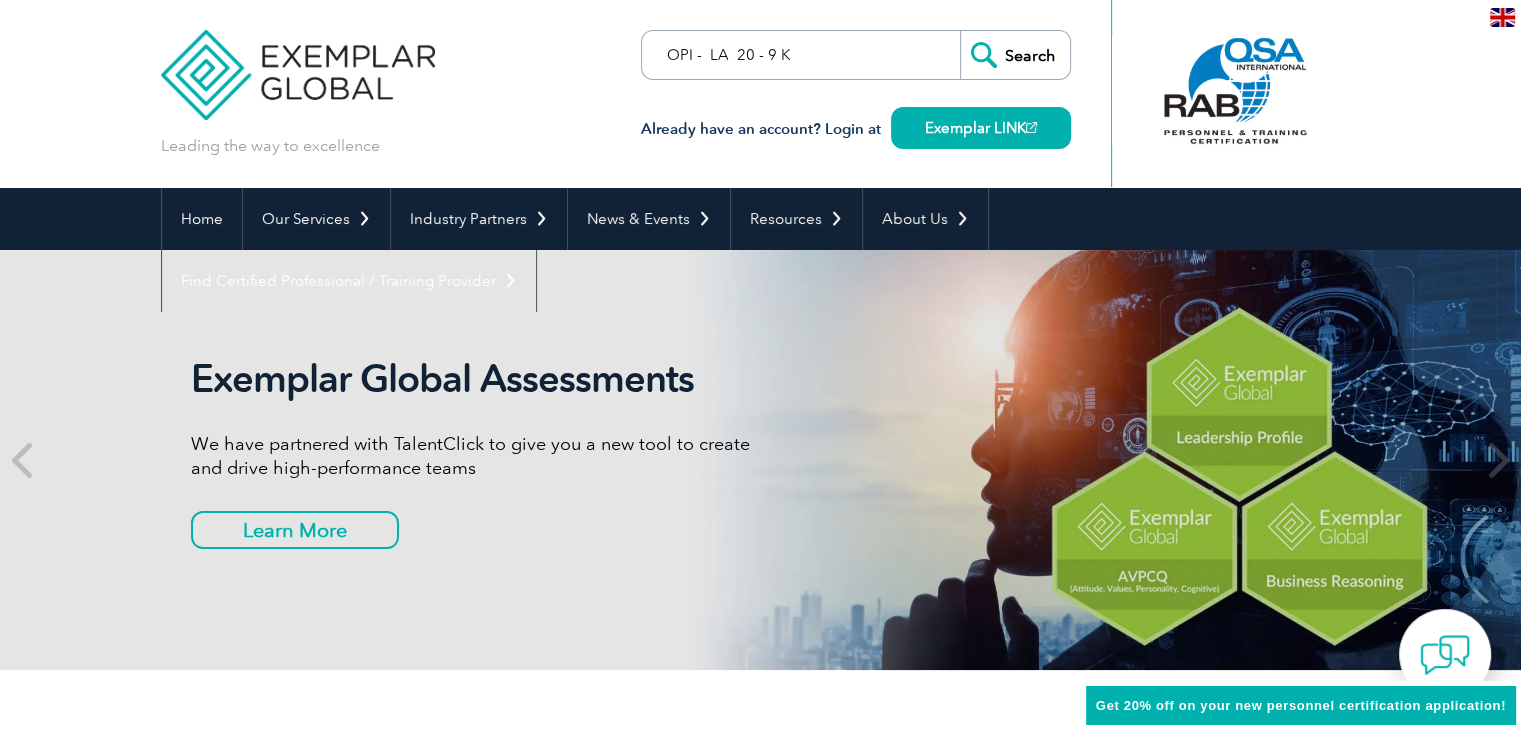 type on "OPI -  LA  20 - 9 K" 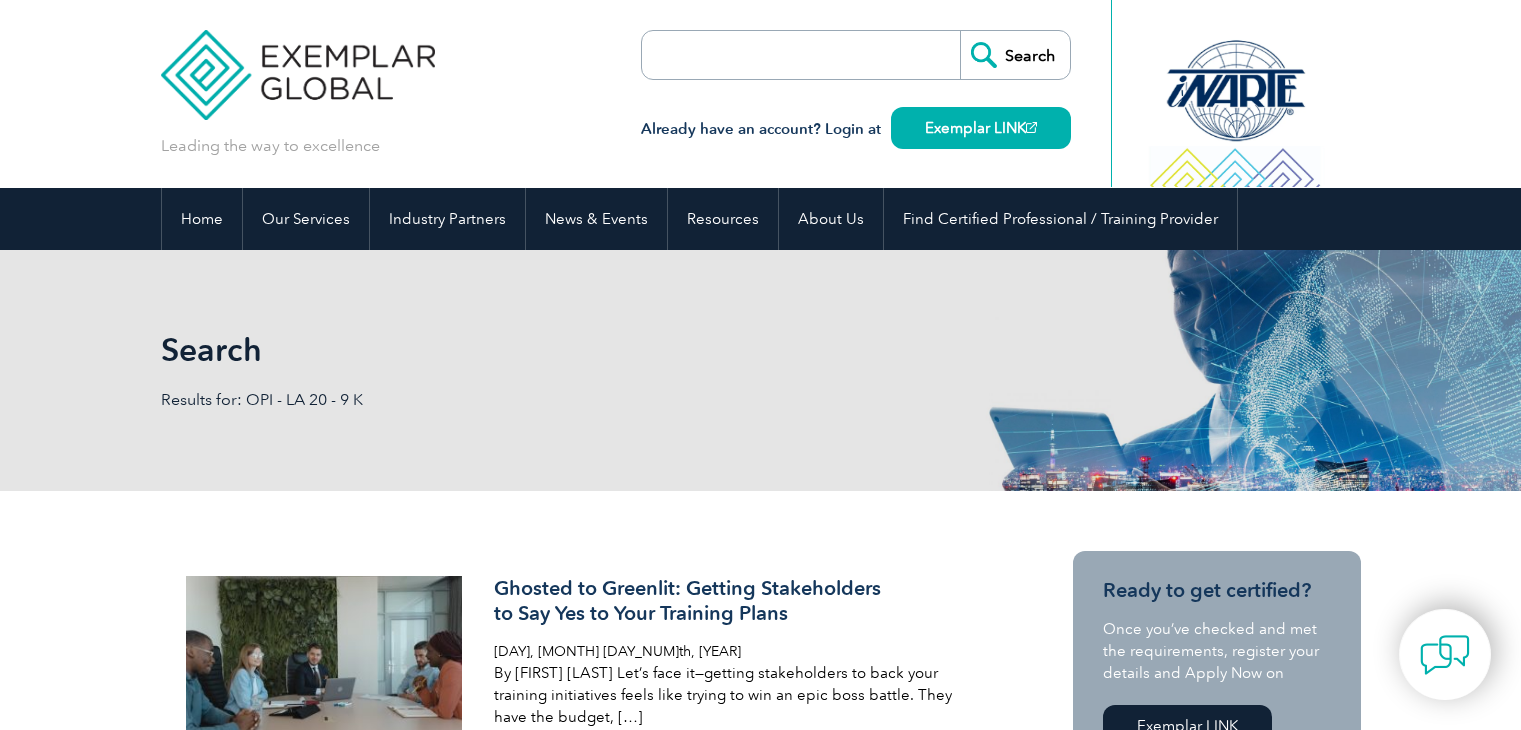 scroll, scrollTop: 0, scrollLeft: 0, axis: both 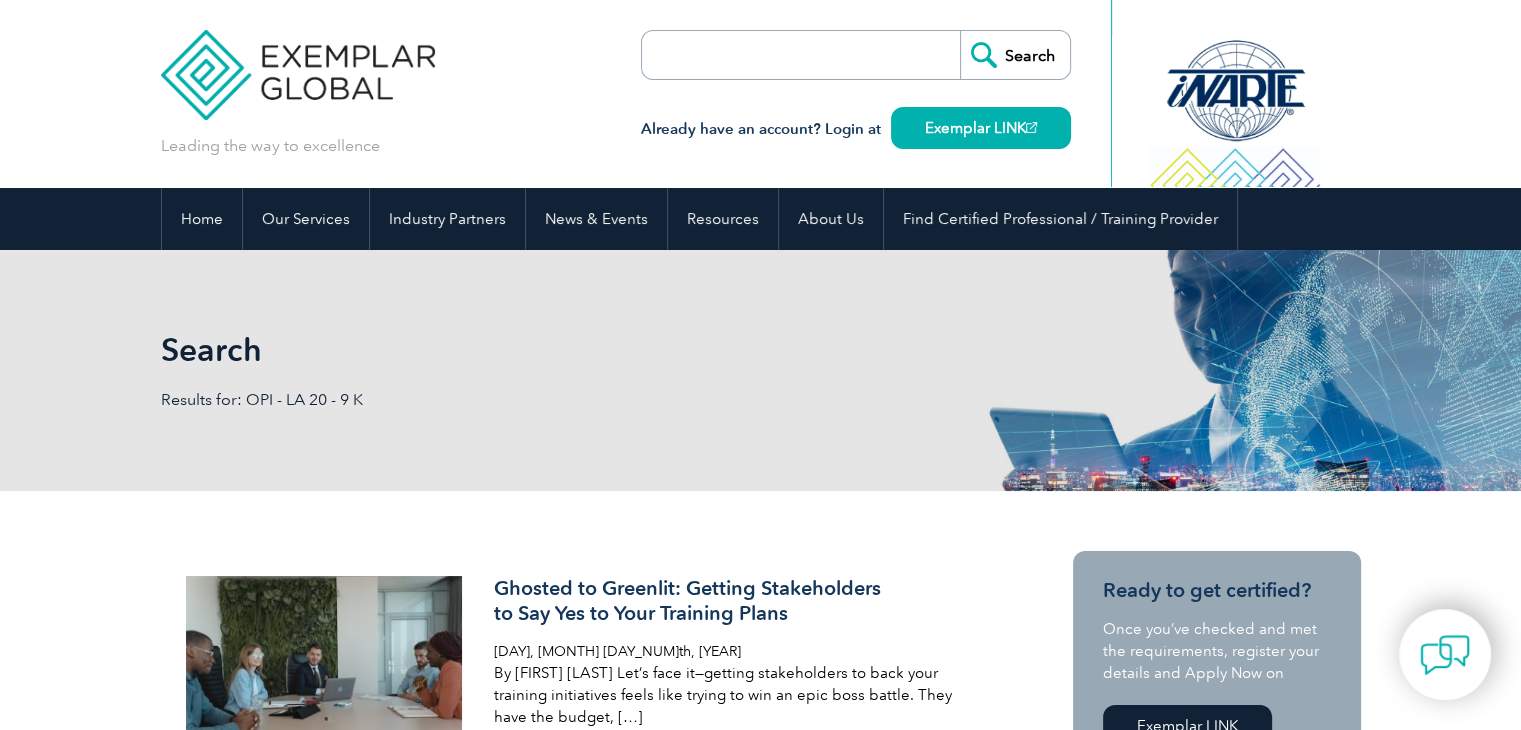 click on "Search Results for: OPI - LA 20 - 9 K" at bounding box center (761, 370) 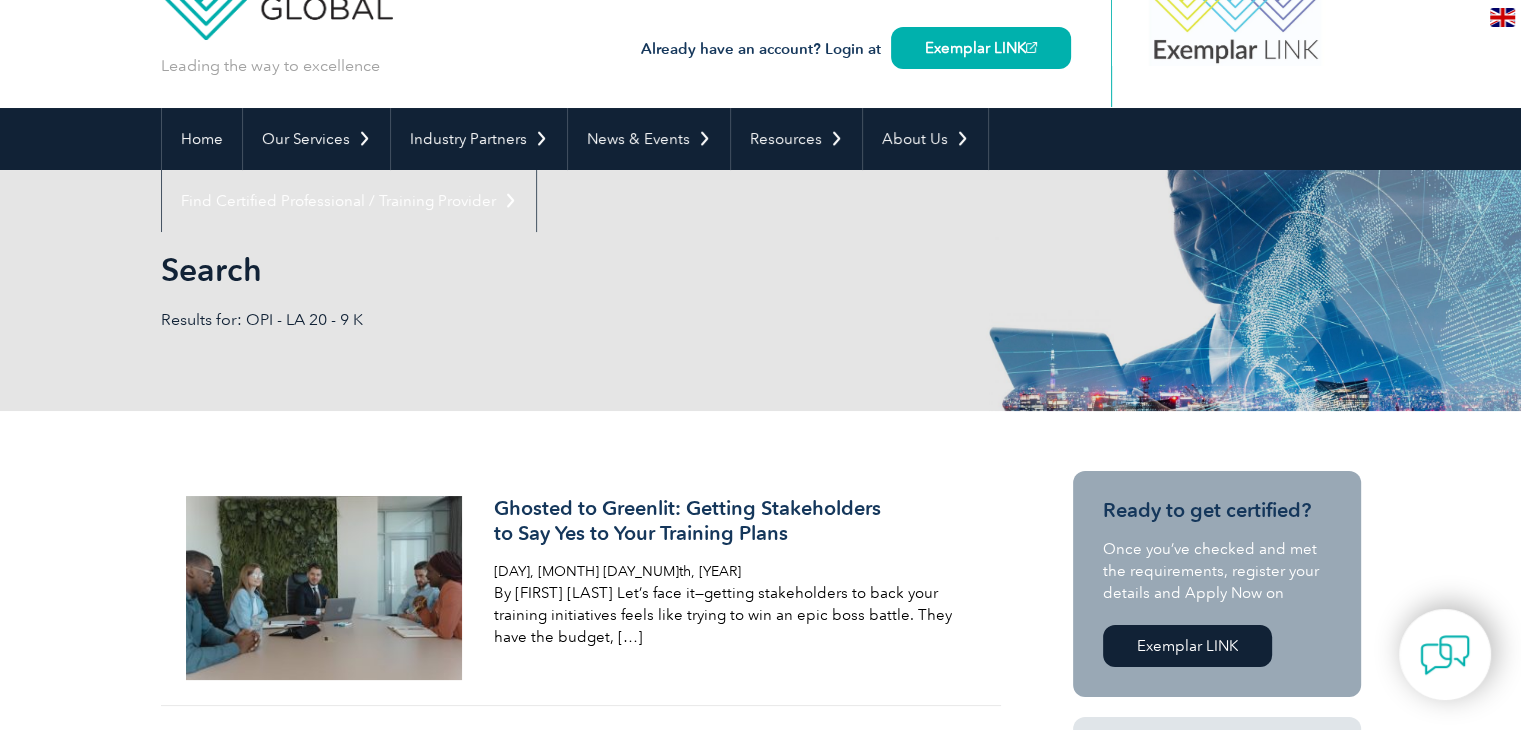 scroll, scrollTop: 0, scrollLeft: 0, axis: both 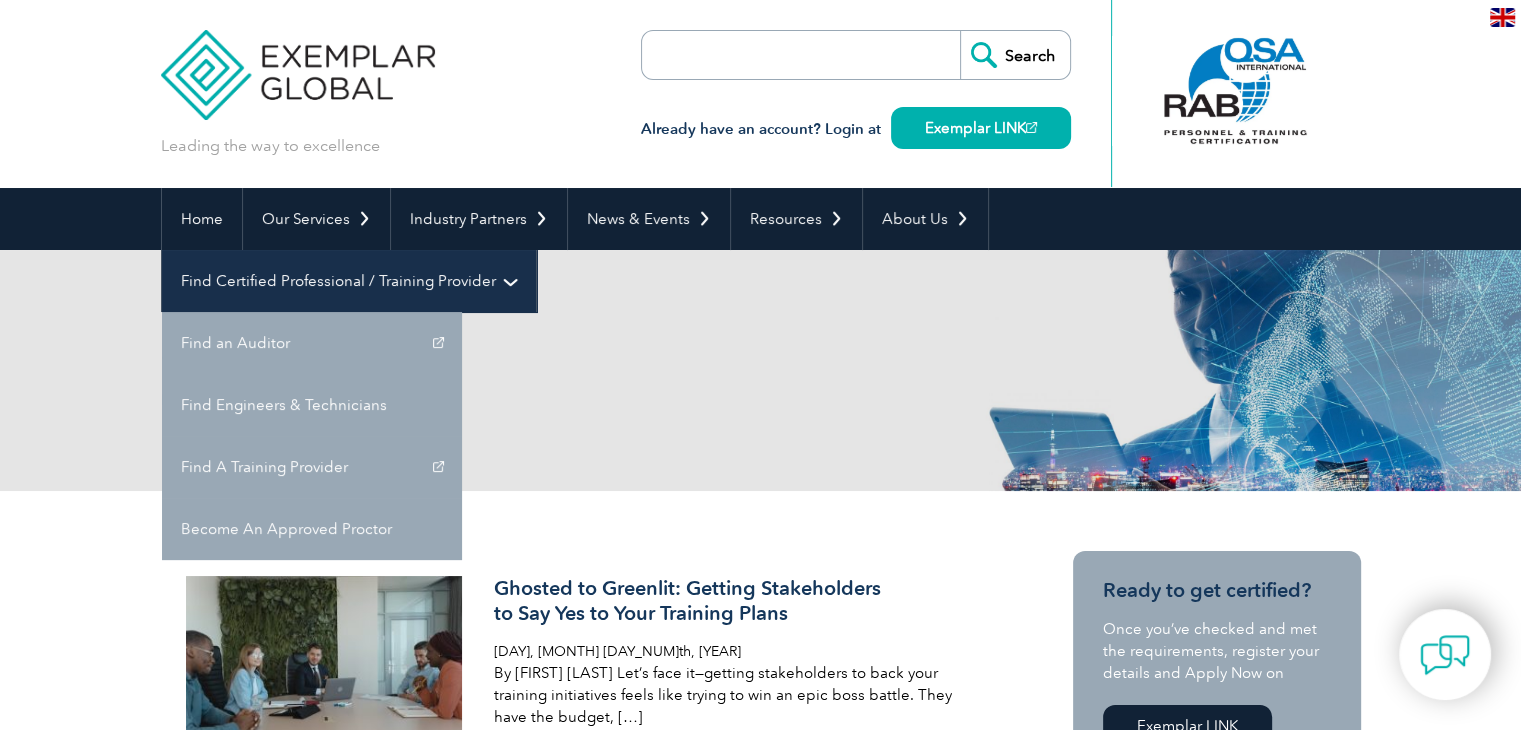click on "Find Certified Professional / Training Provider" at bounding box center (349, 281) 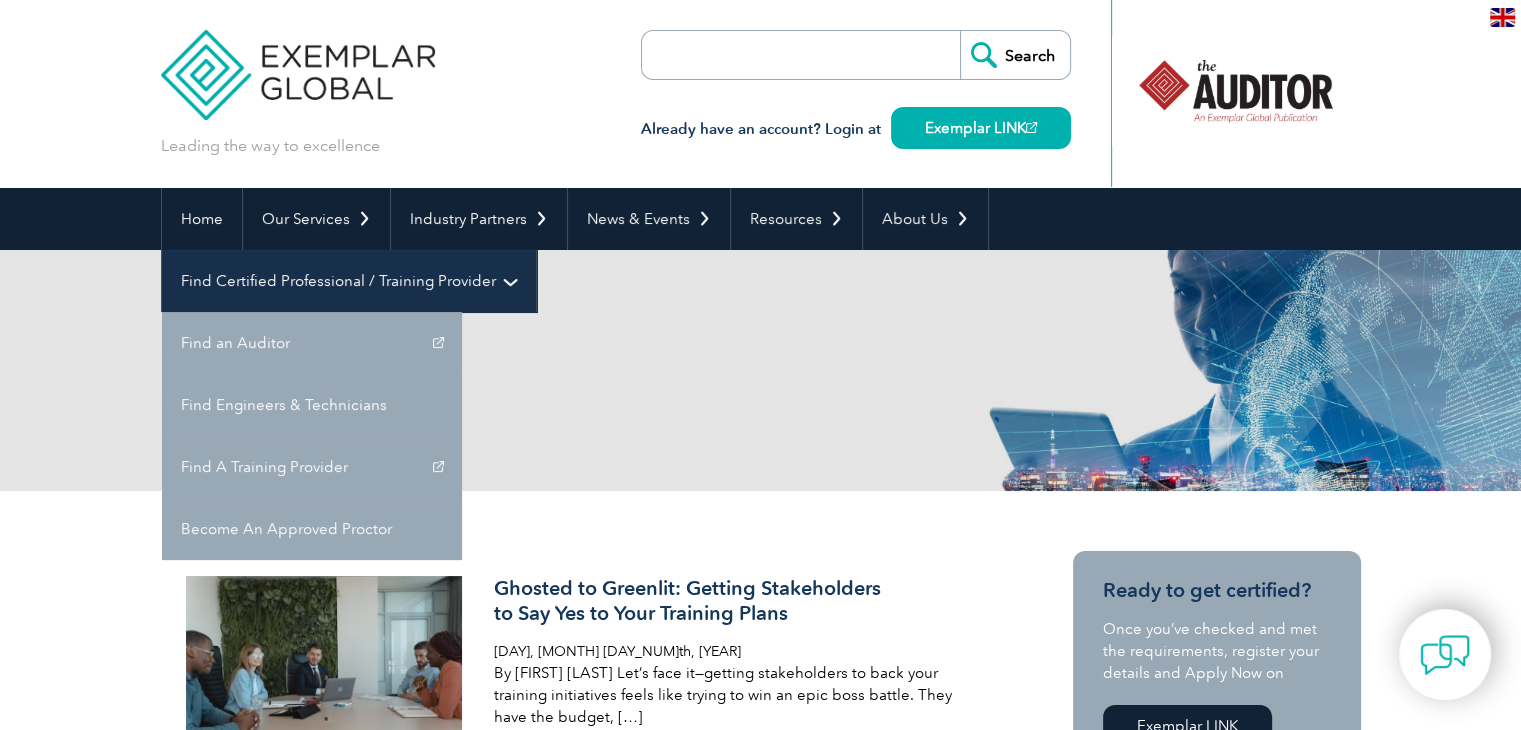 click on "Find Certified Professional / Training Provider" at bounding box center (349, 281) 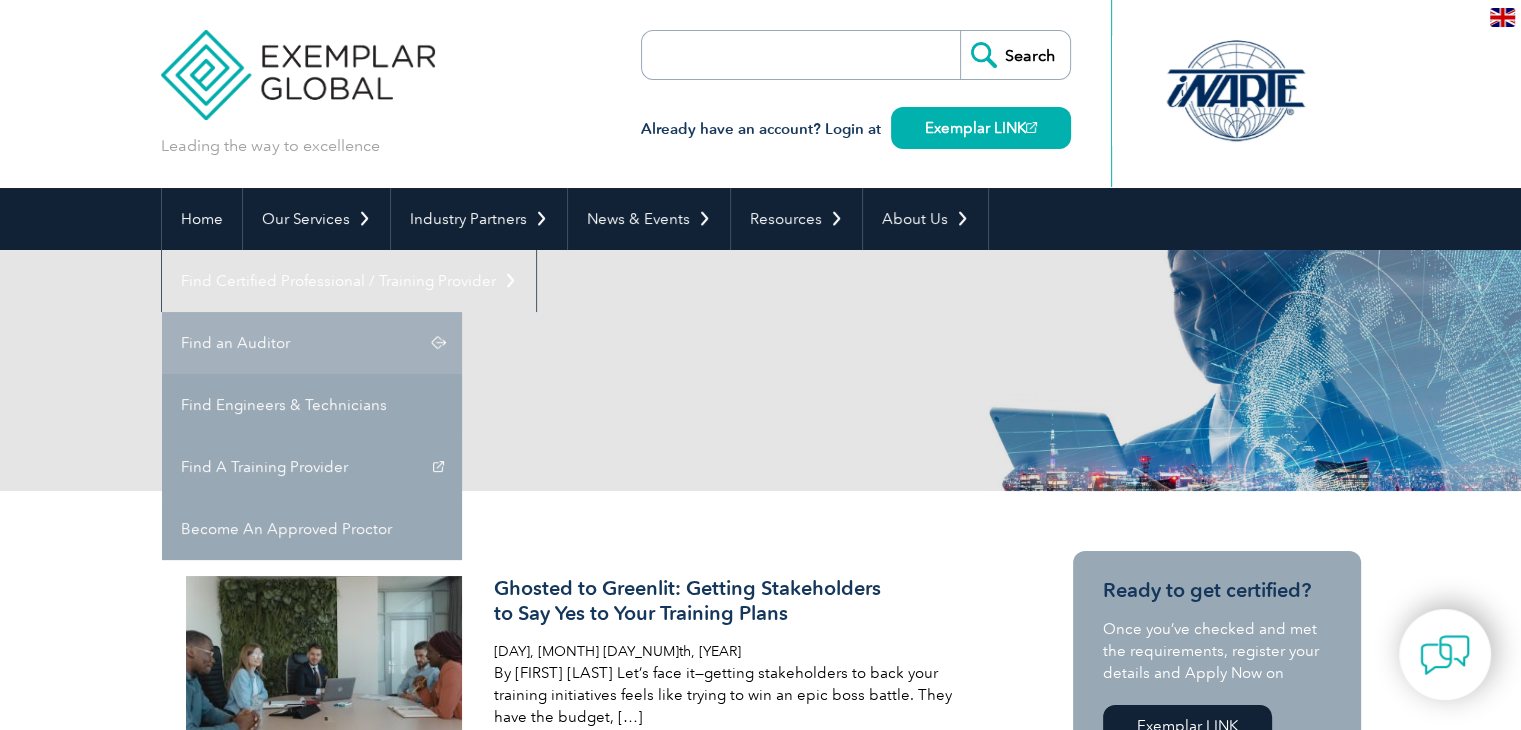 click on "Find an Auditor" at bounding box center [312, 343] 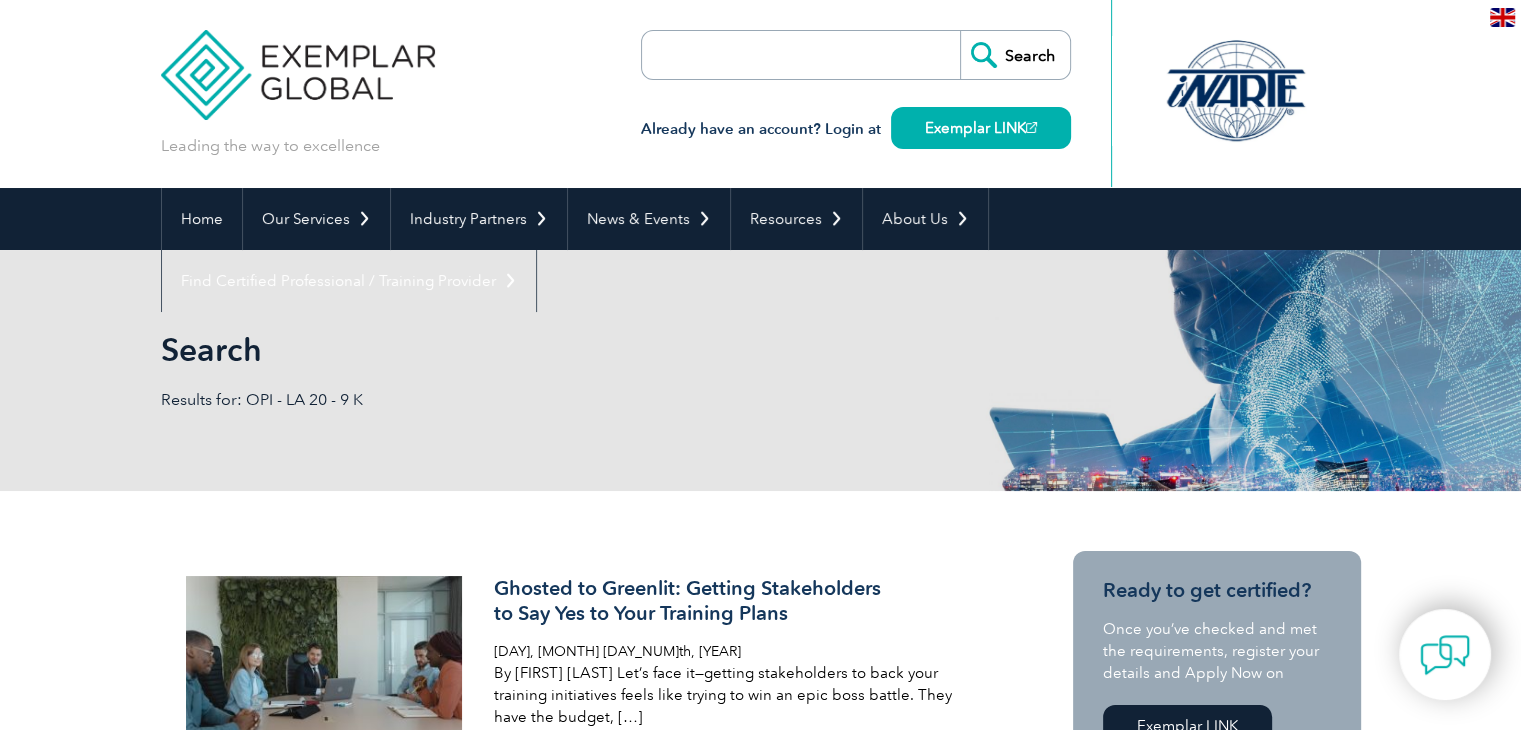 click at bounding box center (1502, 17) 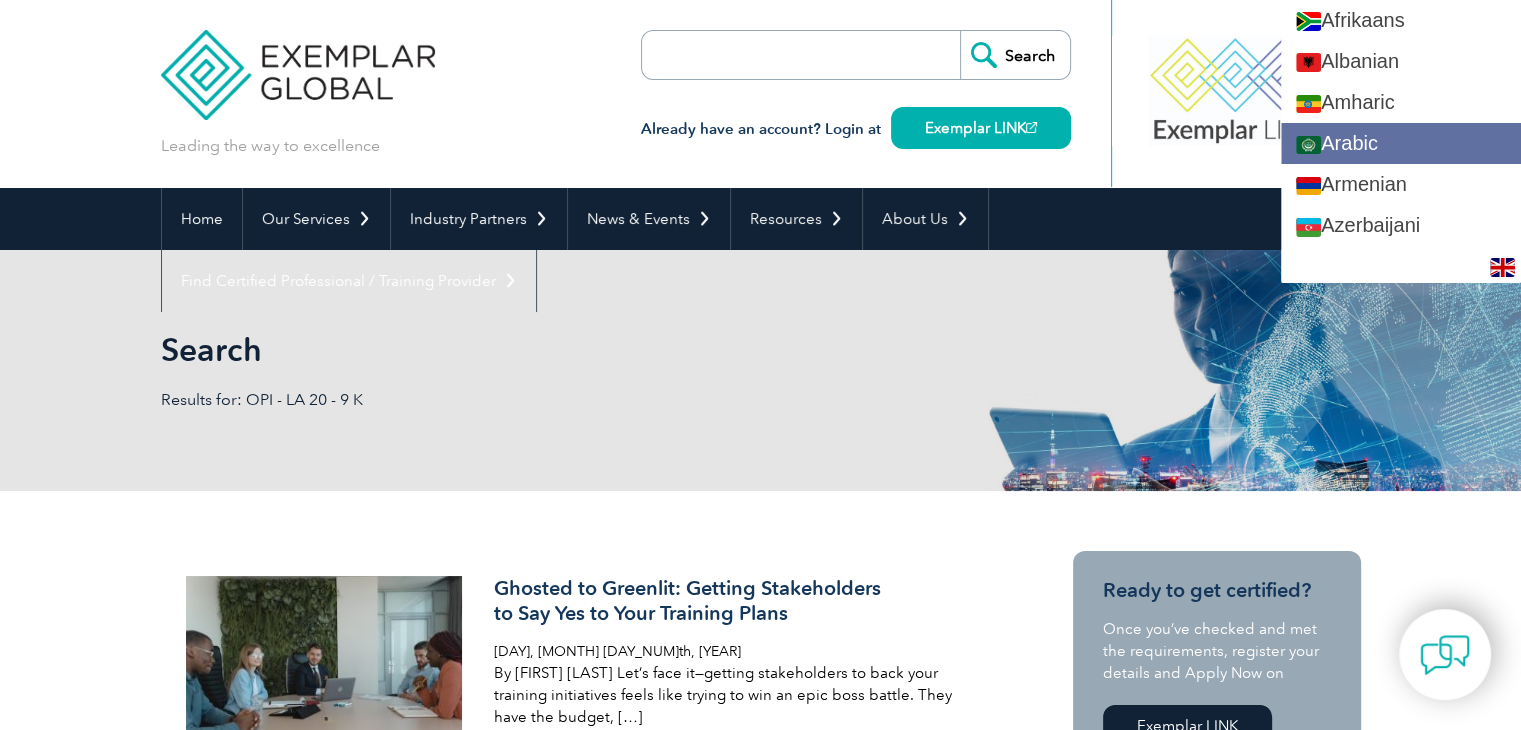 click on "Arabic" at bounding box center [1401, 143] 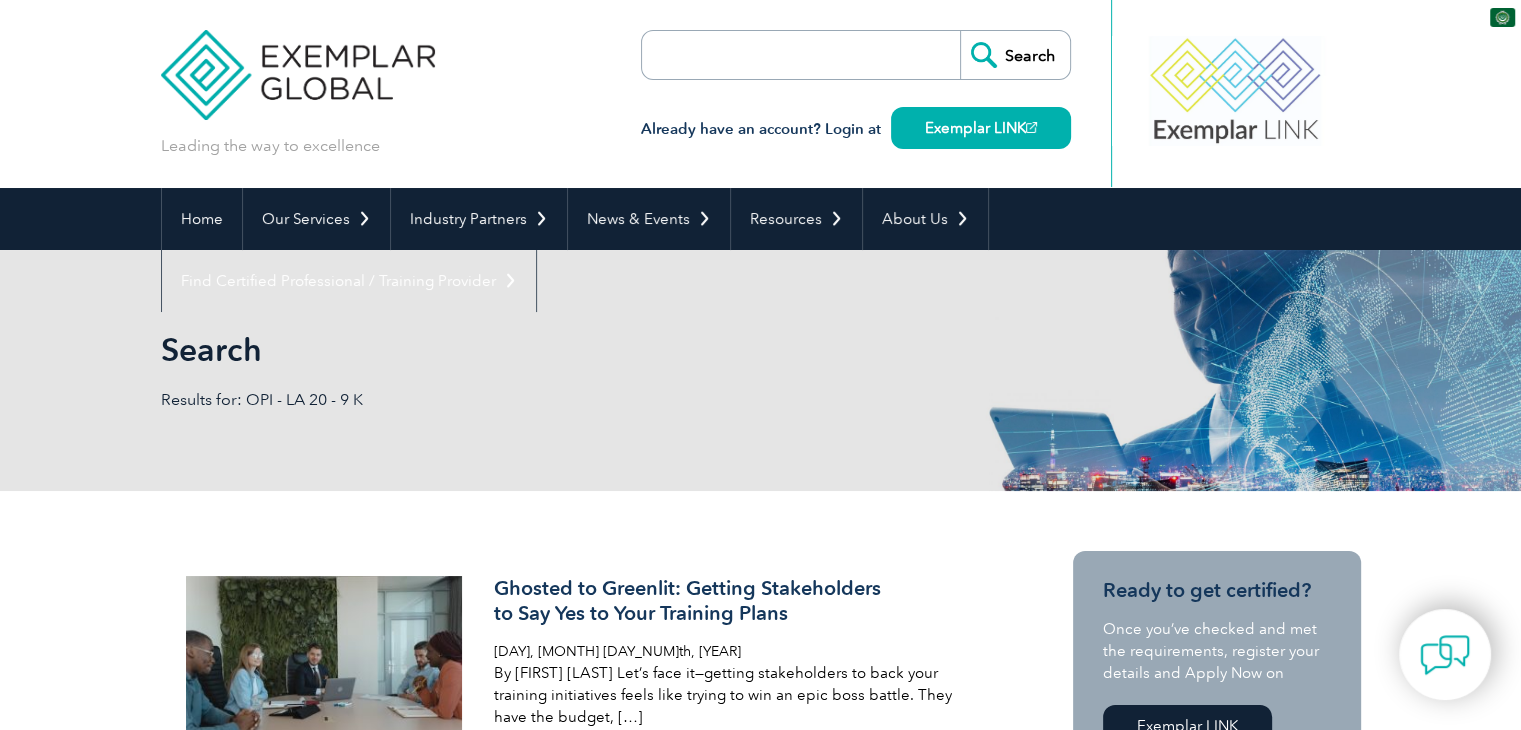 scroll, scrollTop: 0, scrollLeft: 0, axis: both 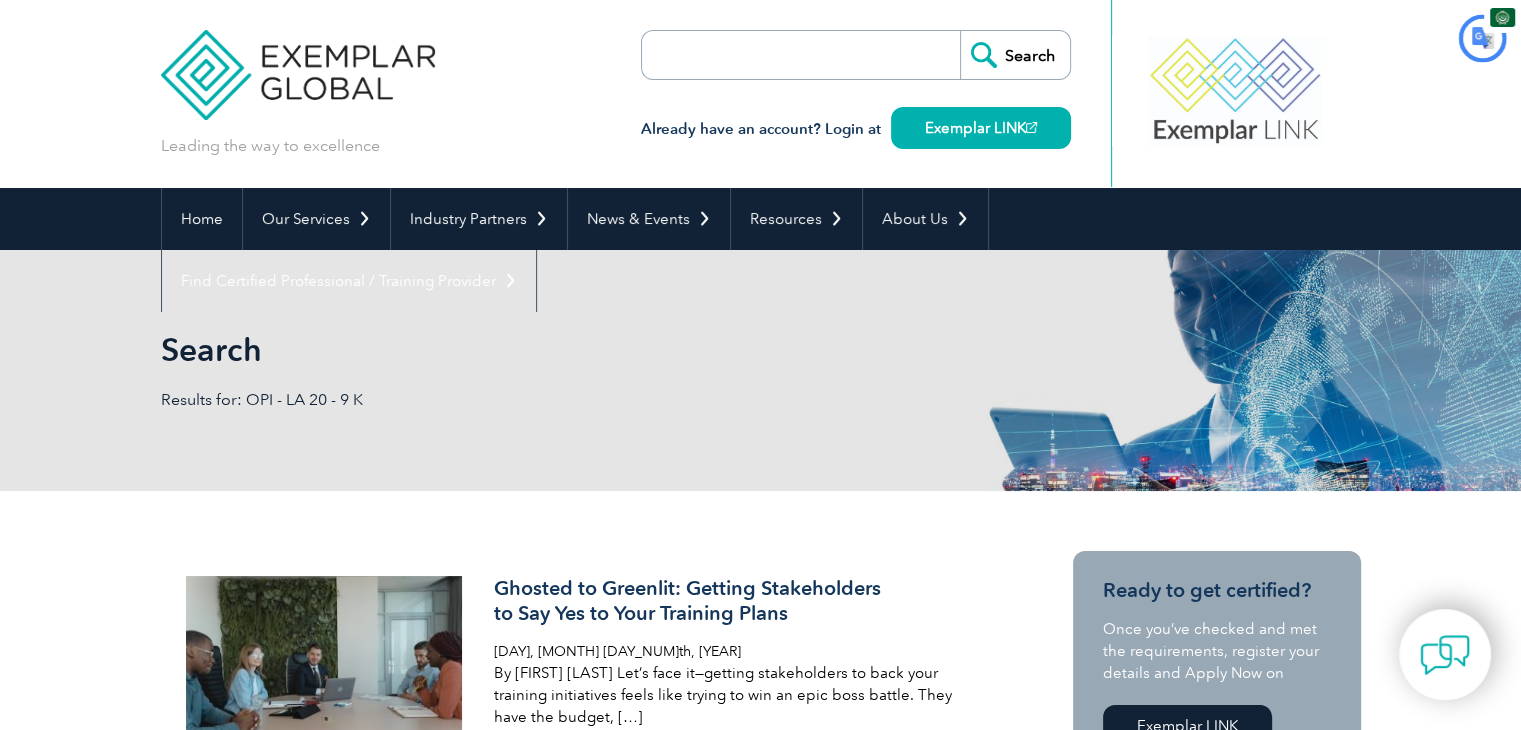 click on "Search" at bounding box center [545, 349] 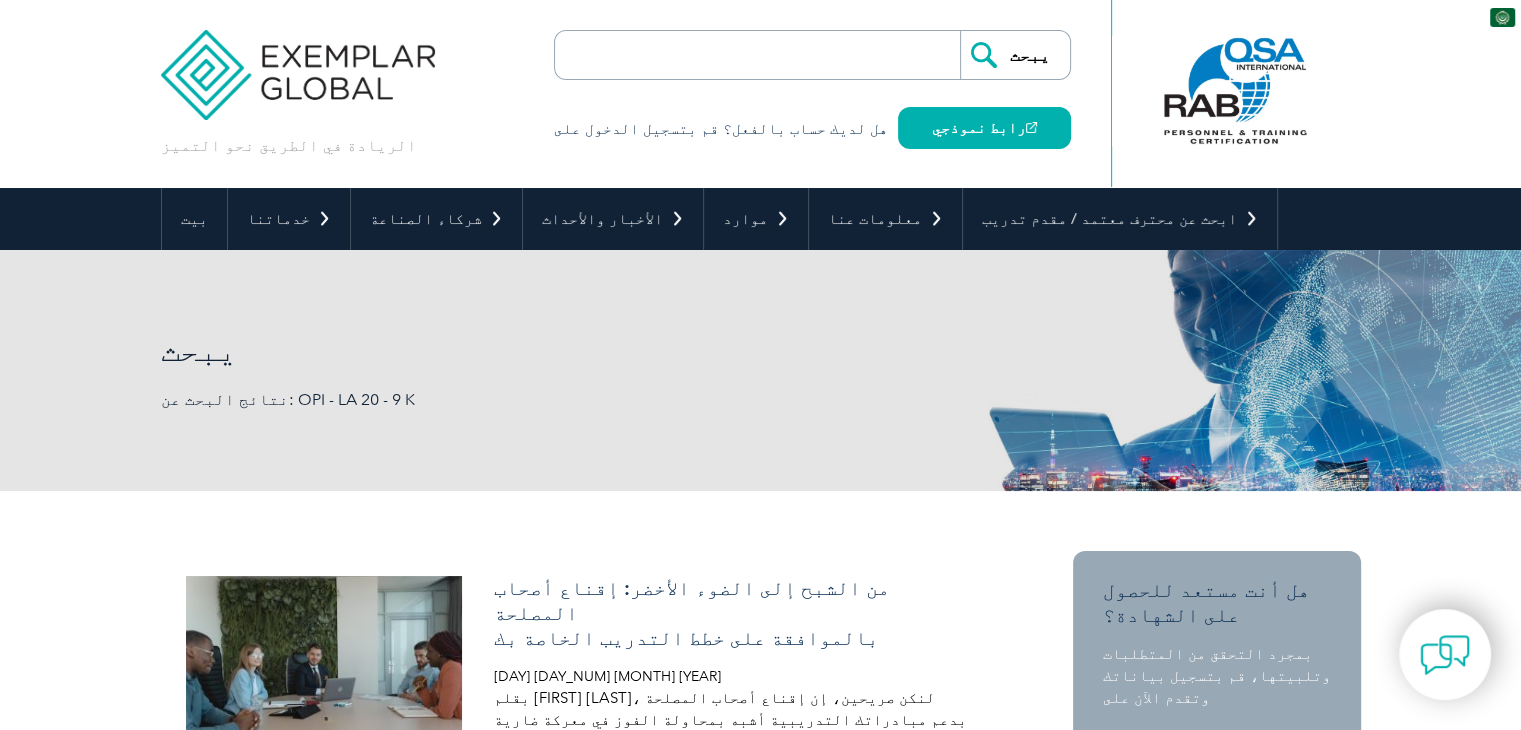 click on "نتائج البحث عن: OPI - LA 20 - 9 K" at bounding box center (461, 400) 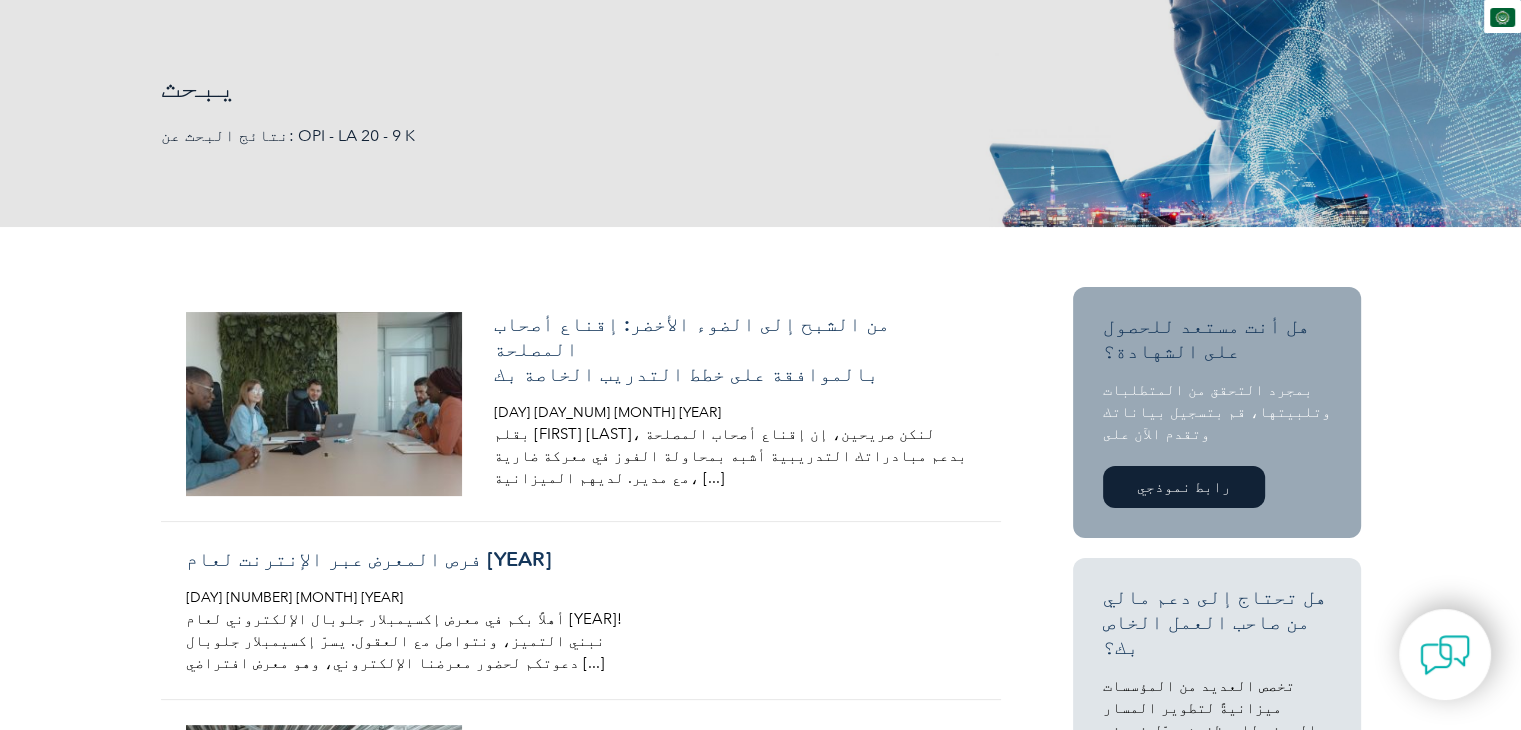 scroll, scrollTop: 0, scrollLeft: 0, axis: both 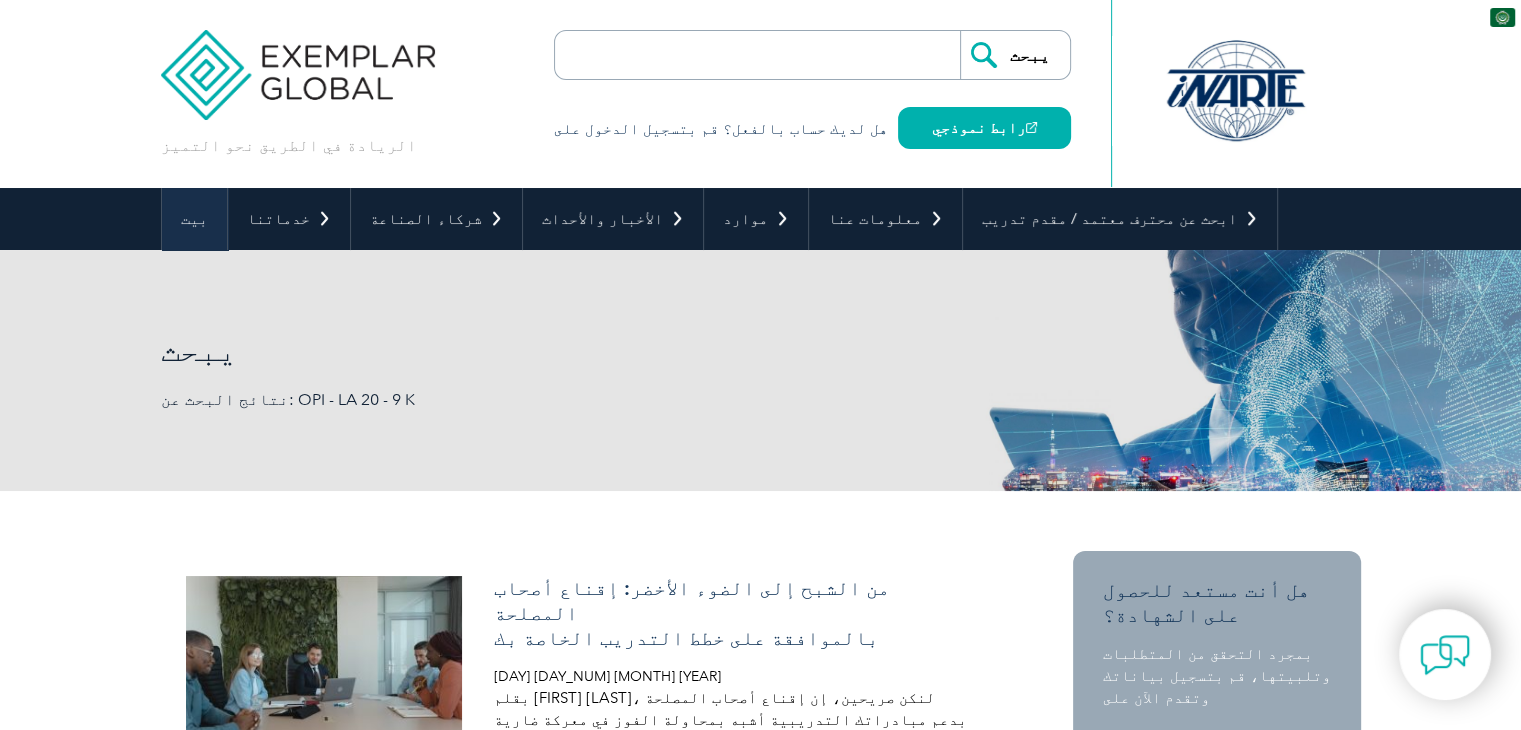 click on "بيت" at bounding box center [194, 219] 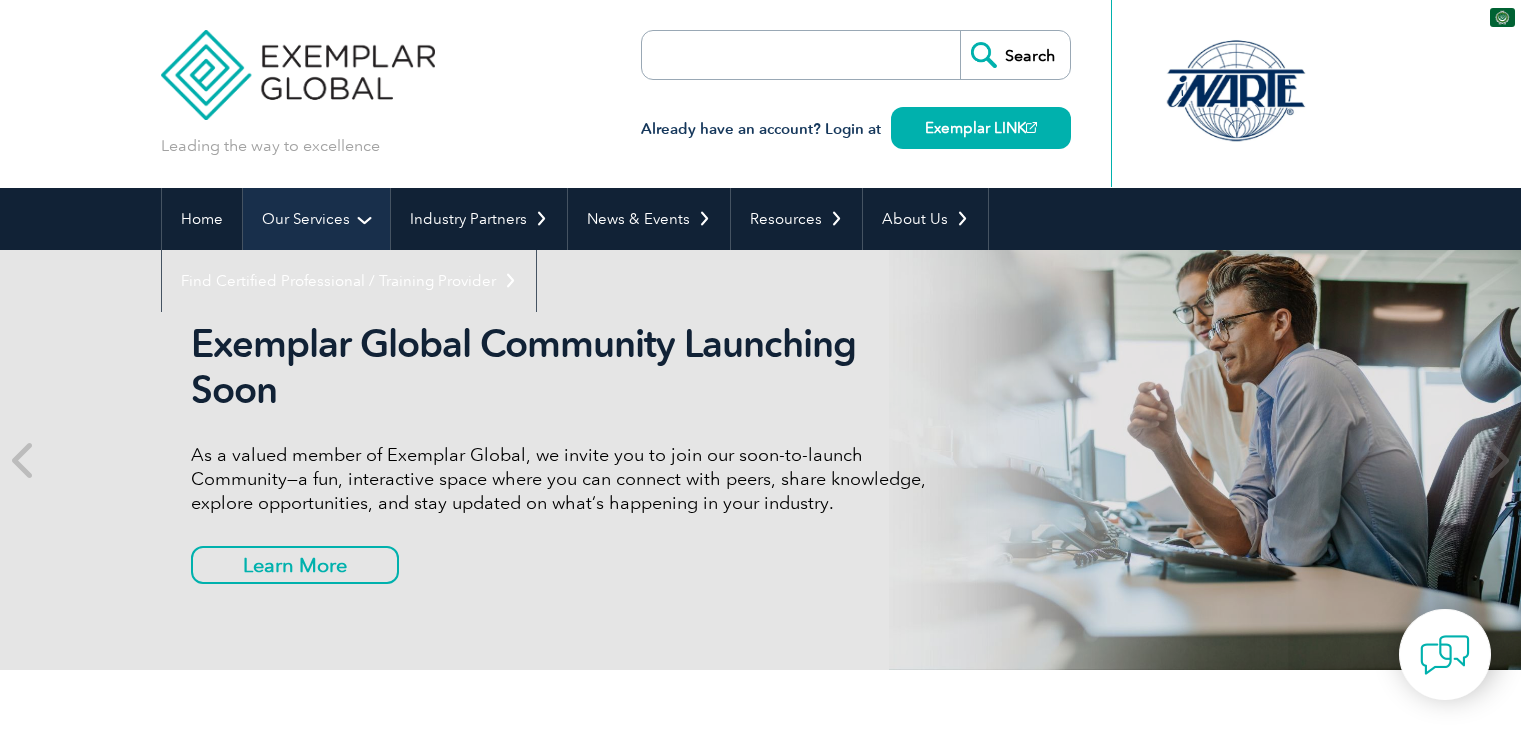 scroll, scrollTop: 0, scrollLeft: 0, axis: both 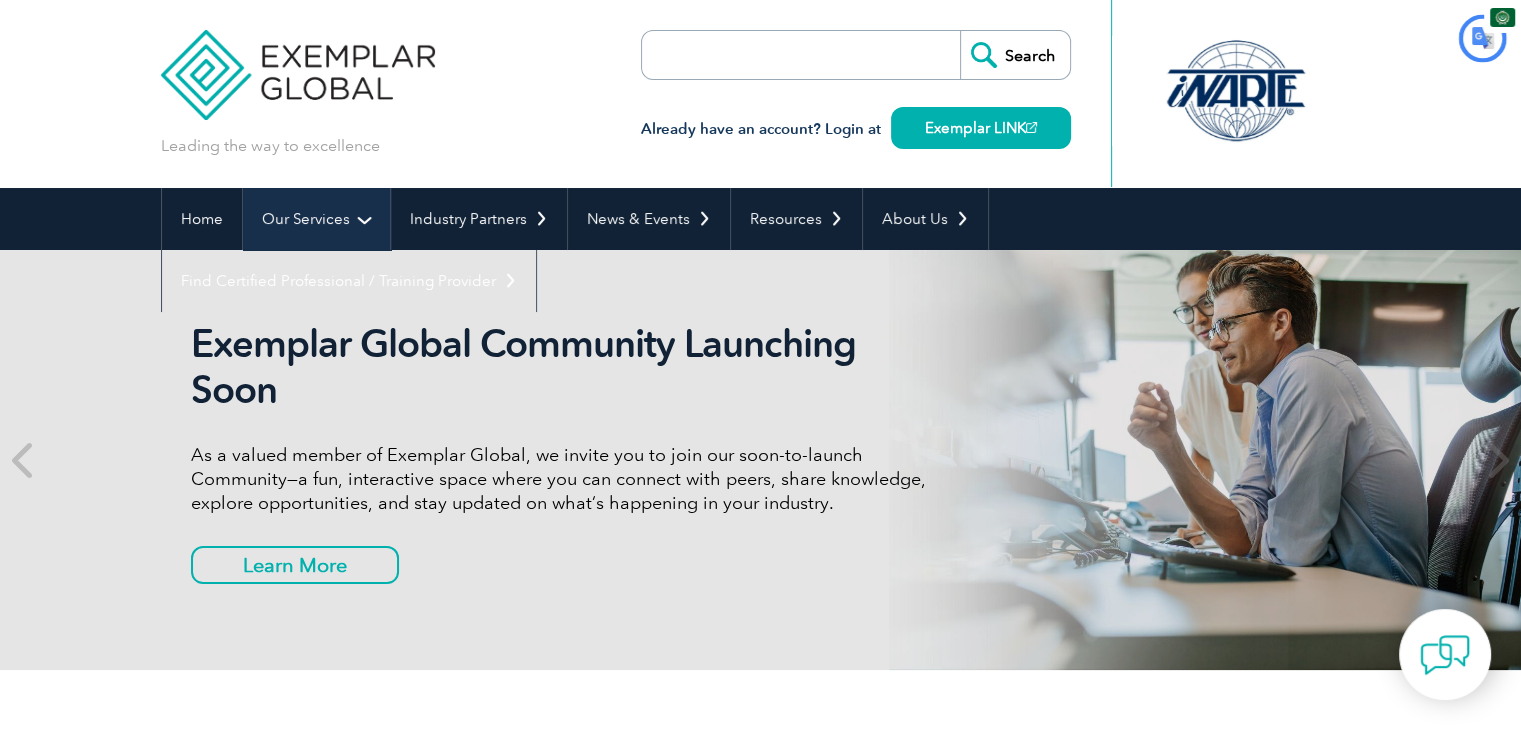 type on "يبحث" 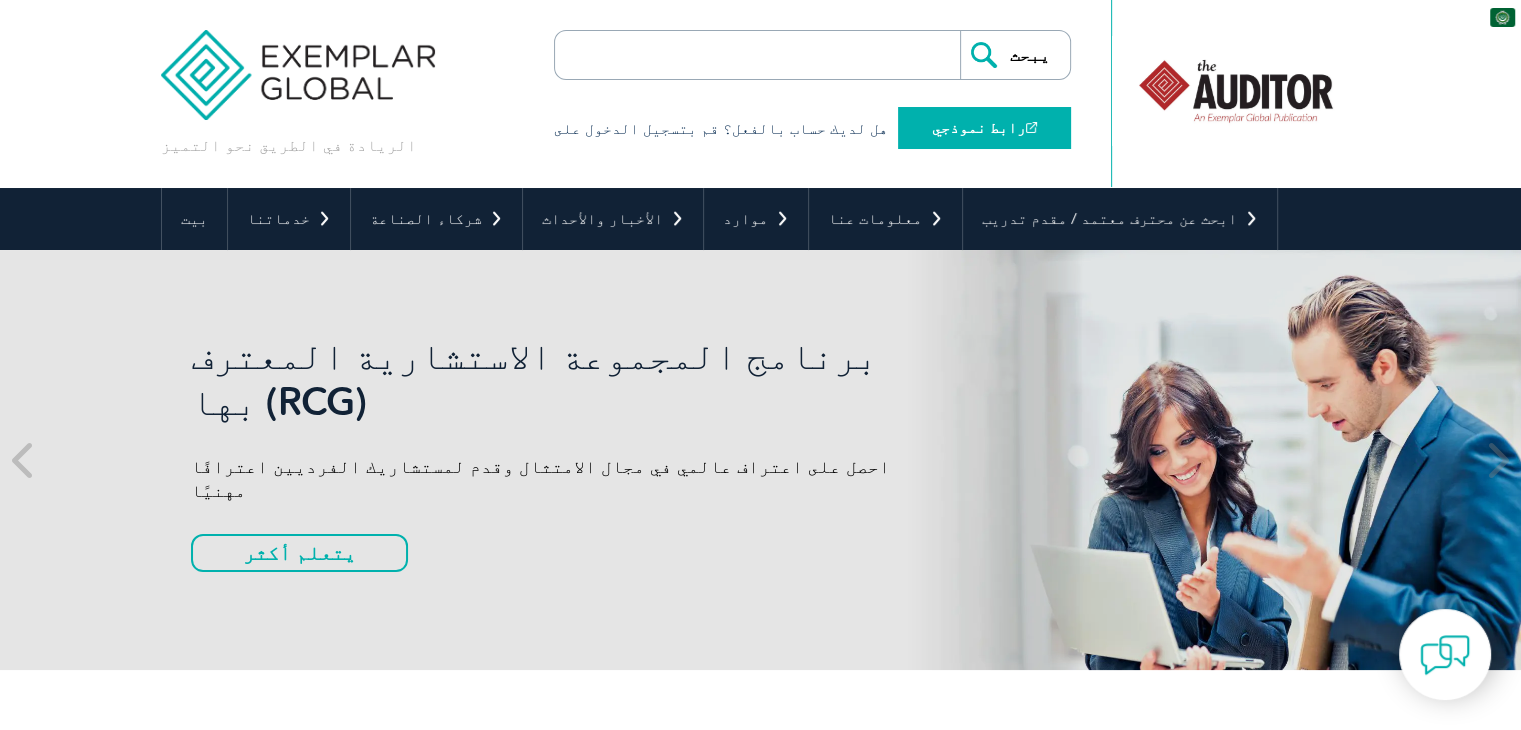 click on "رابط نموذجي" at bounding box center (979, 128) 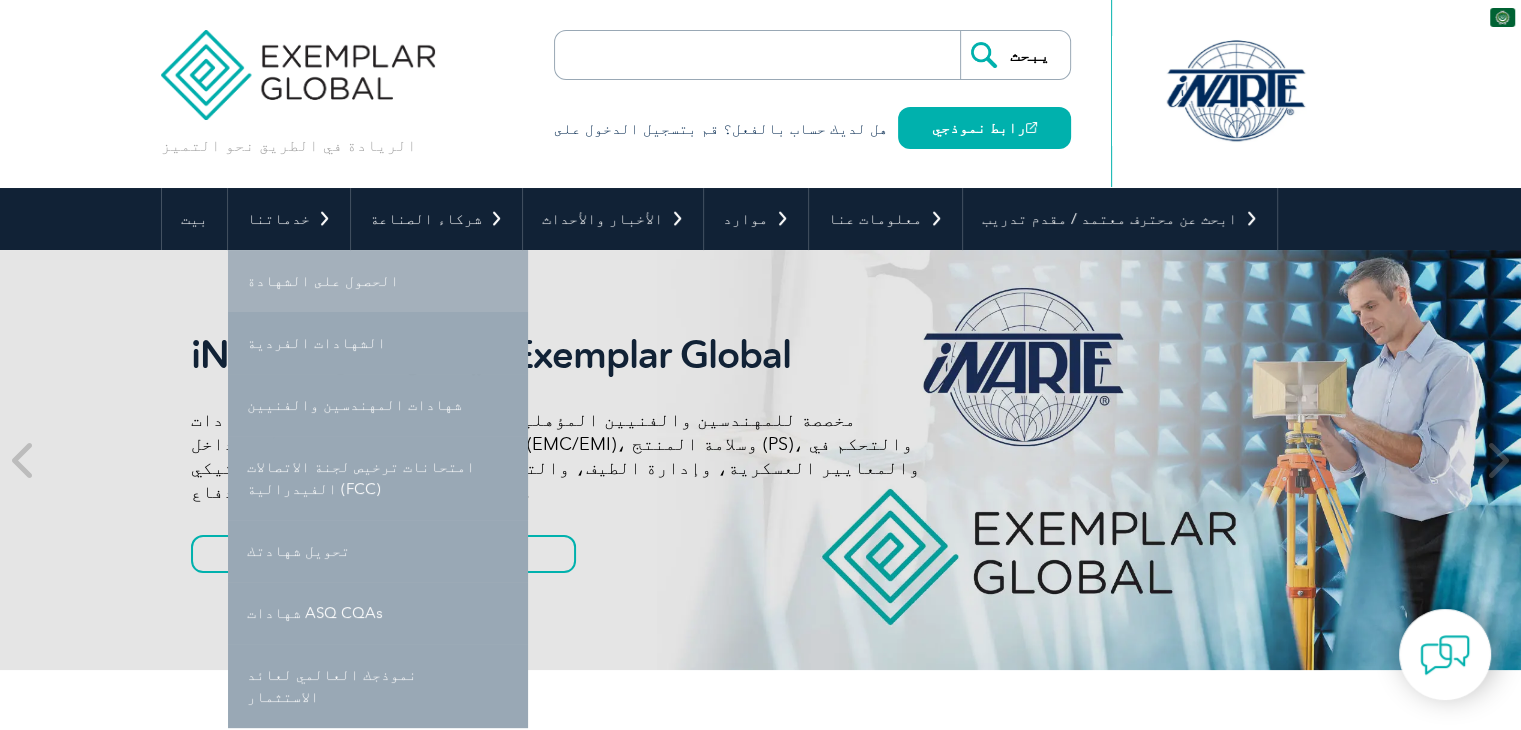 click on "الحصول على الشهادة" at bounding box center [378, 281] 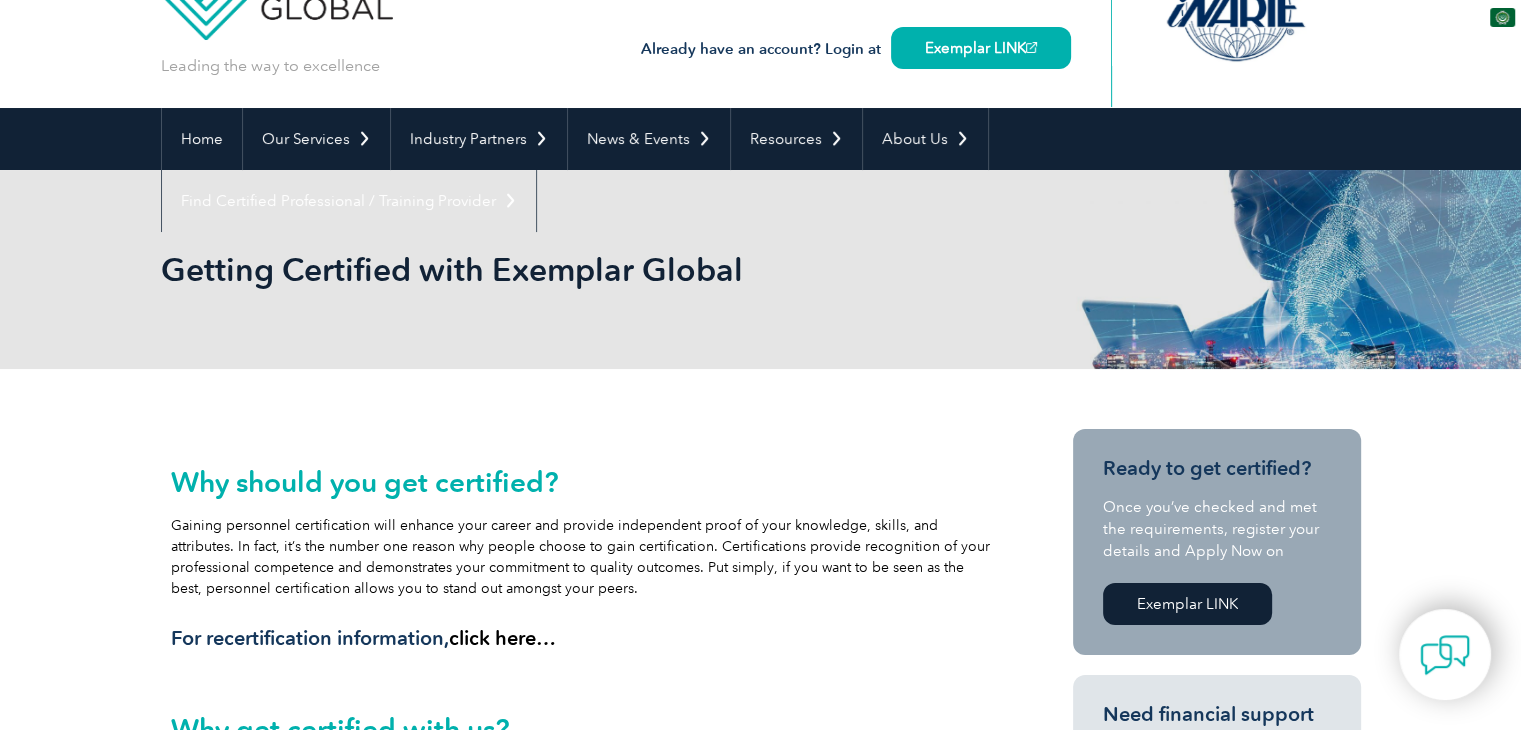 scroll, scrollTop: 116, scrollLeft: 0, axis: vertical 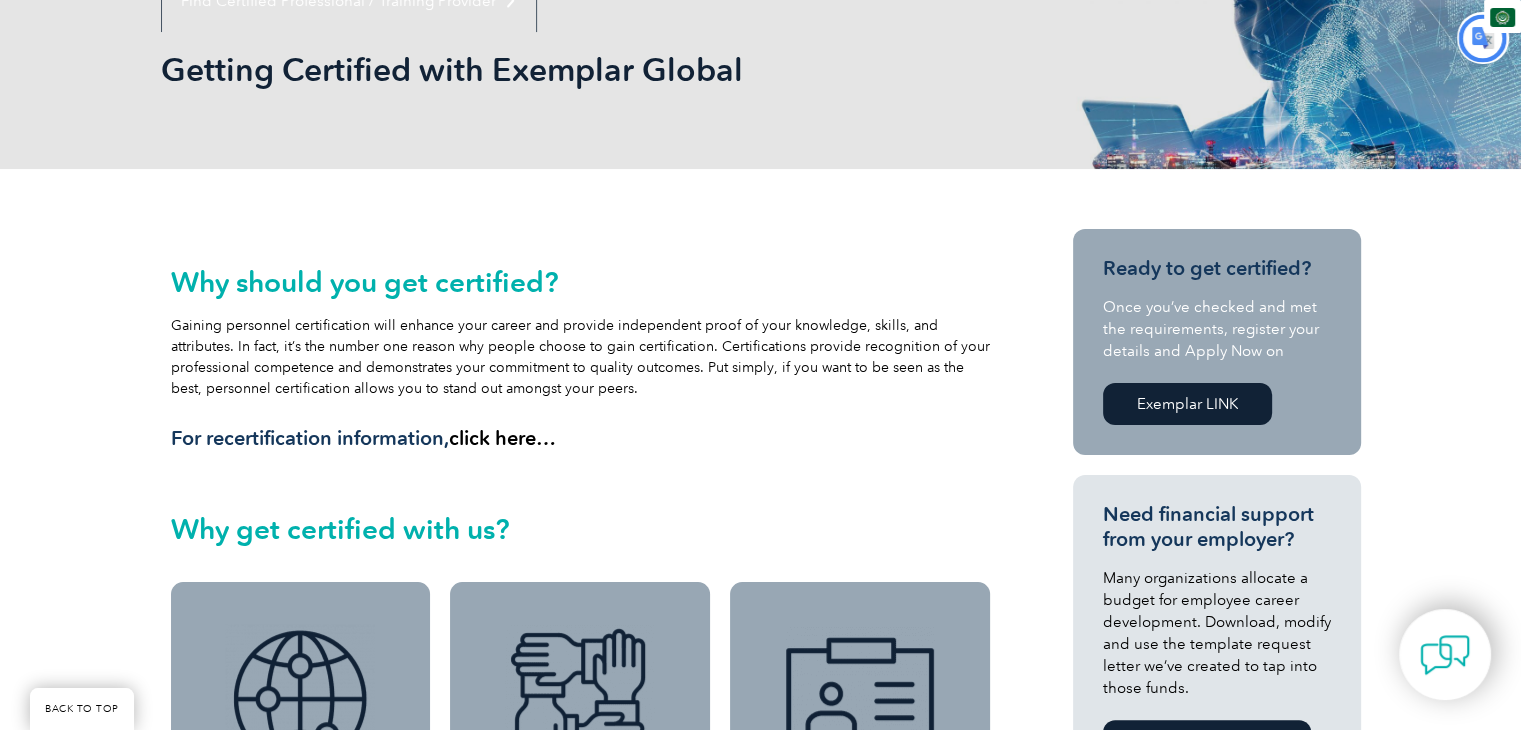 type on "يبحث" 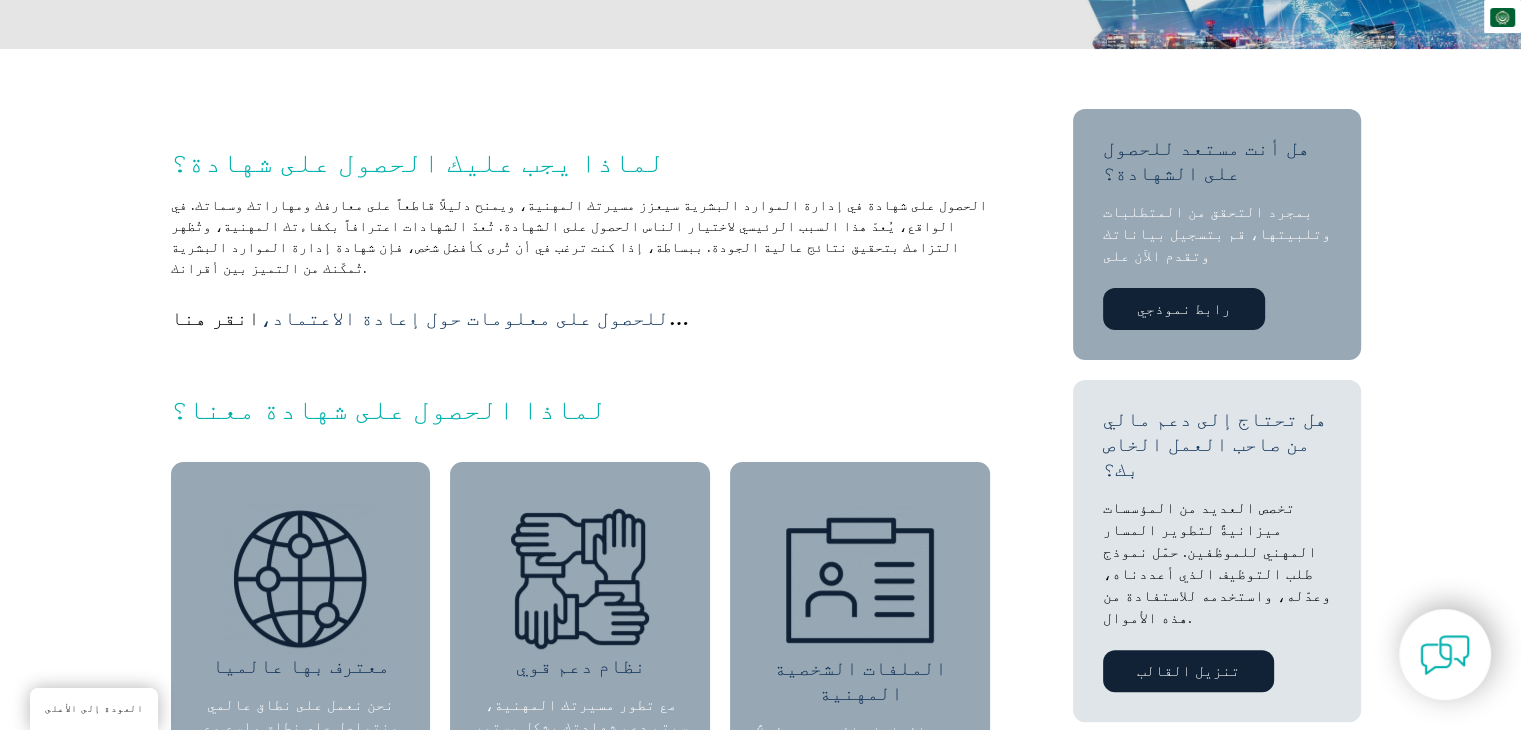 scroll, scrollTop: 400, scrollLeft: 0, axis: vertical 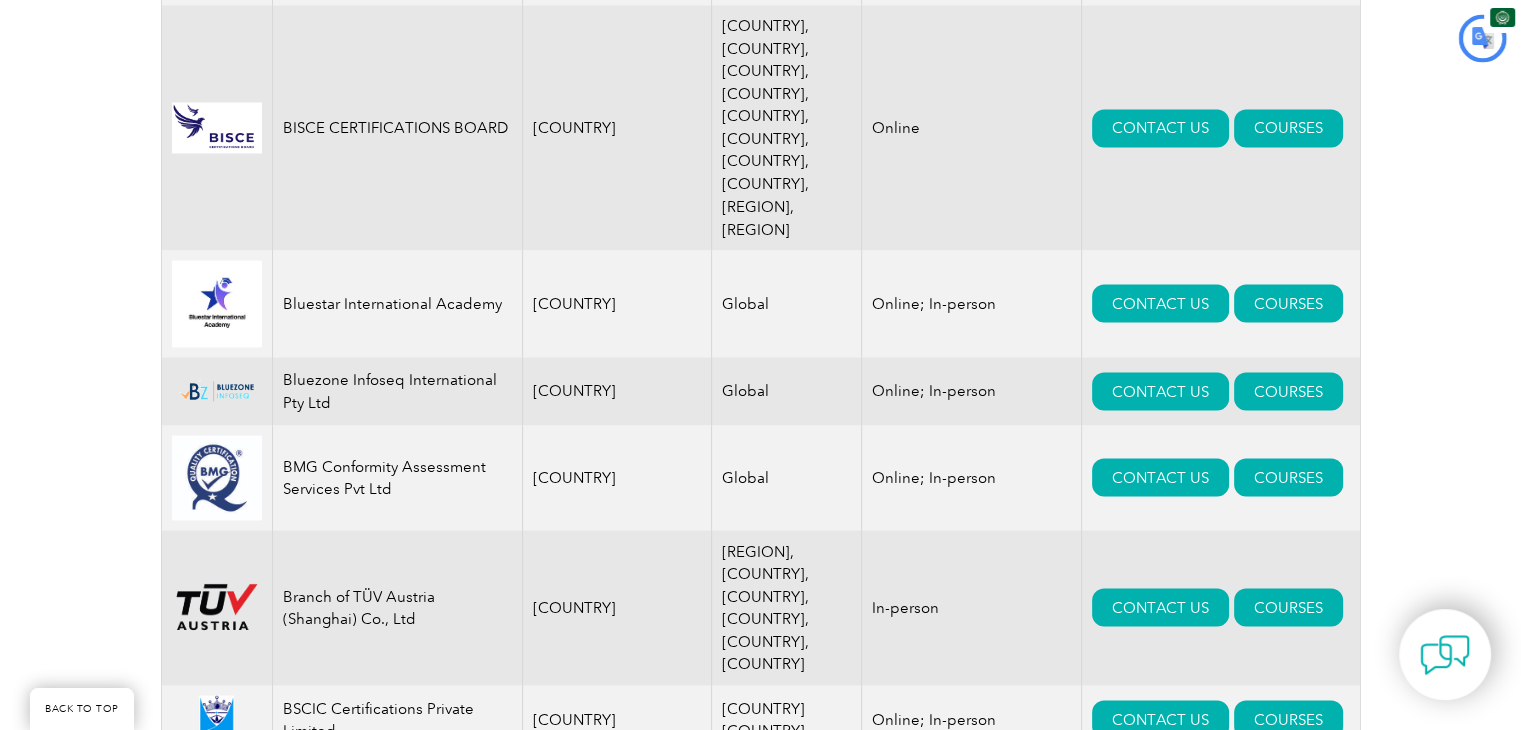 type on "يبحث" 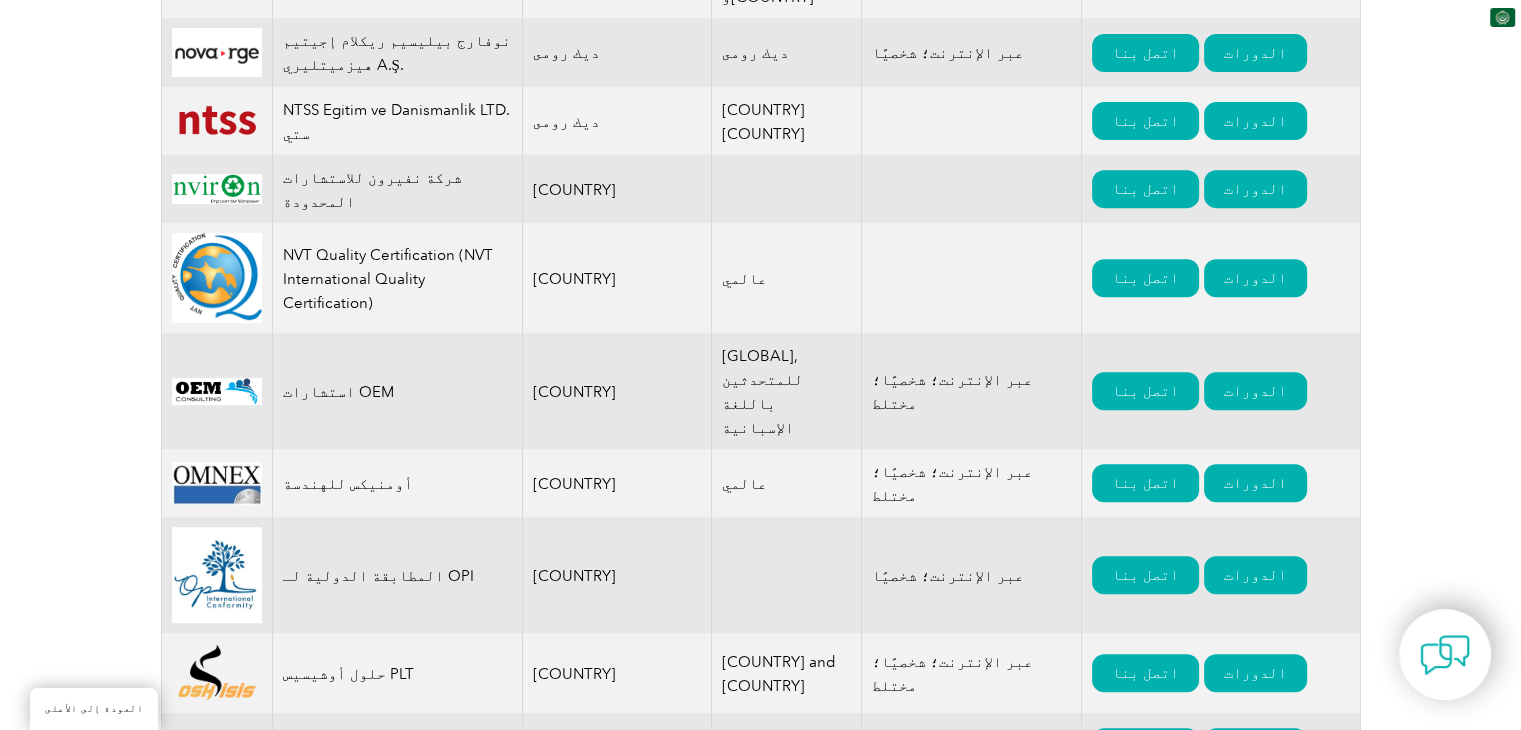 scroll, scrollTop: 16000, scrollLeft: 0, axis: vertical 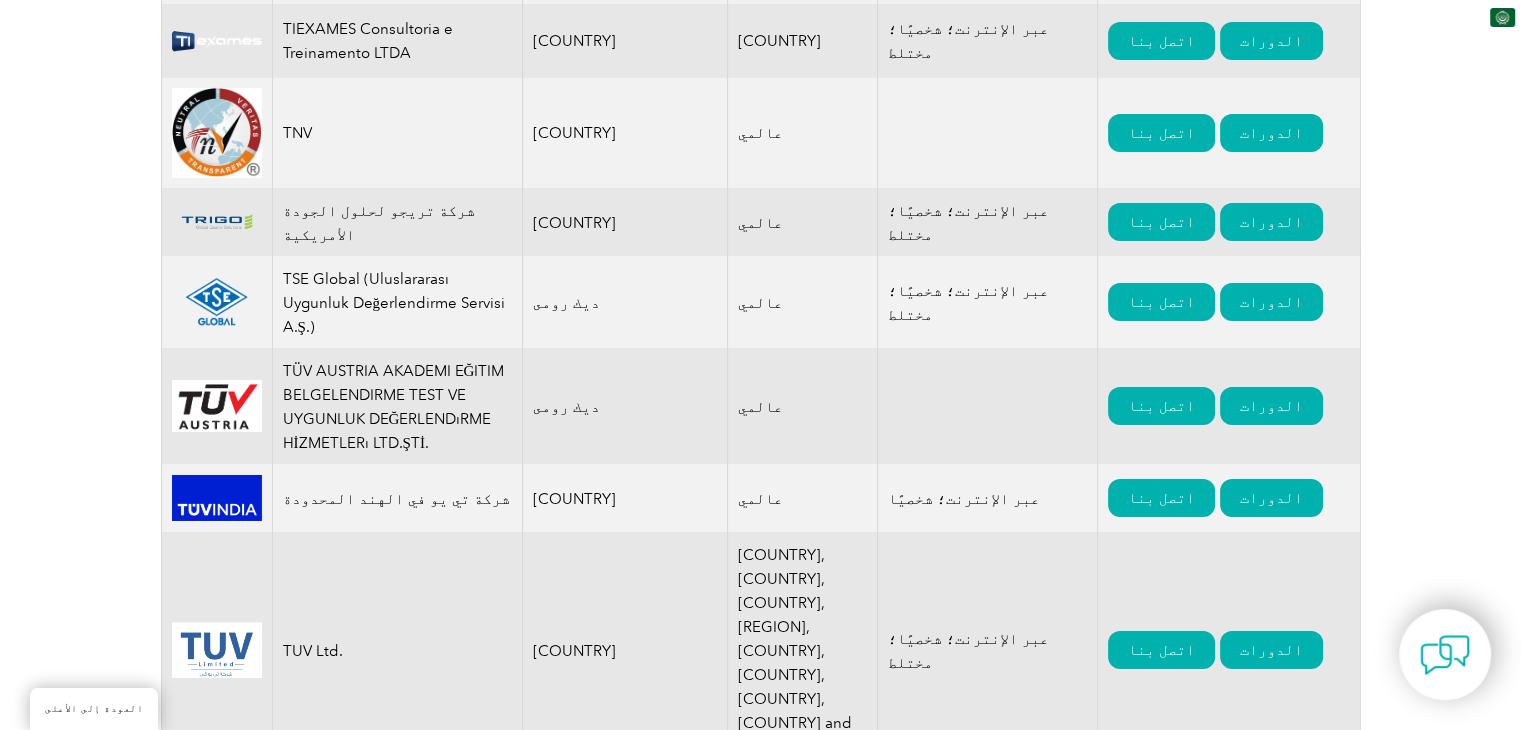click on "تفتخر شركة Exemplar Global بالعمل مع شبكة عالمية من مقدمي التدريب والمستشارين والمنظمات التي تشاركنا التزامنا بتعزيز التنمية المهنية.
استخدم السجل أدناه لاكتشاف الملفات الشخصية والعروض المفصلة من شركائنا. سواء كنت ترغب في تحسين مهاراتك، أو العثور على دورة معتمدة، أو التواصل مع خبير موثوق، فهذا المورد هنا لمساعدتك ودعمك في رحلتك المهنية.
للاطلاع على قائمة الادعاءات الكاذبة بشأن شهادات تدريب إكسيمبلار جلوبال أو الاستخدام غير المصرح به لعلامة إكسيمبلار جلوبال التجارية وشعارها،  انقر هنا  .  انقر هنا  ." at bounding box center (760, -9791) 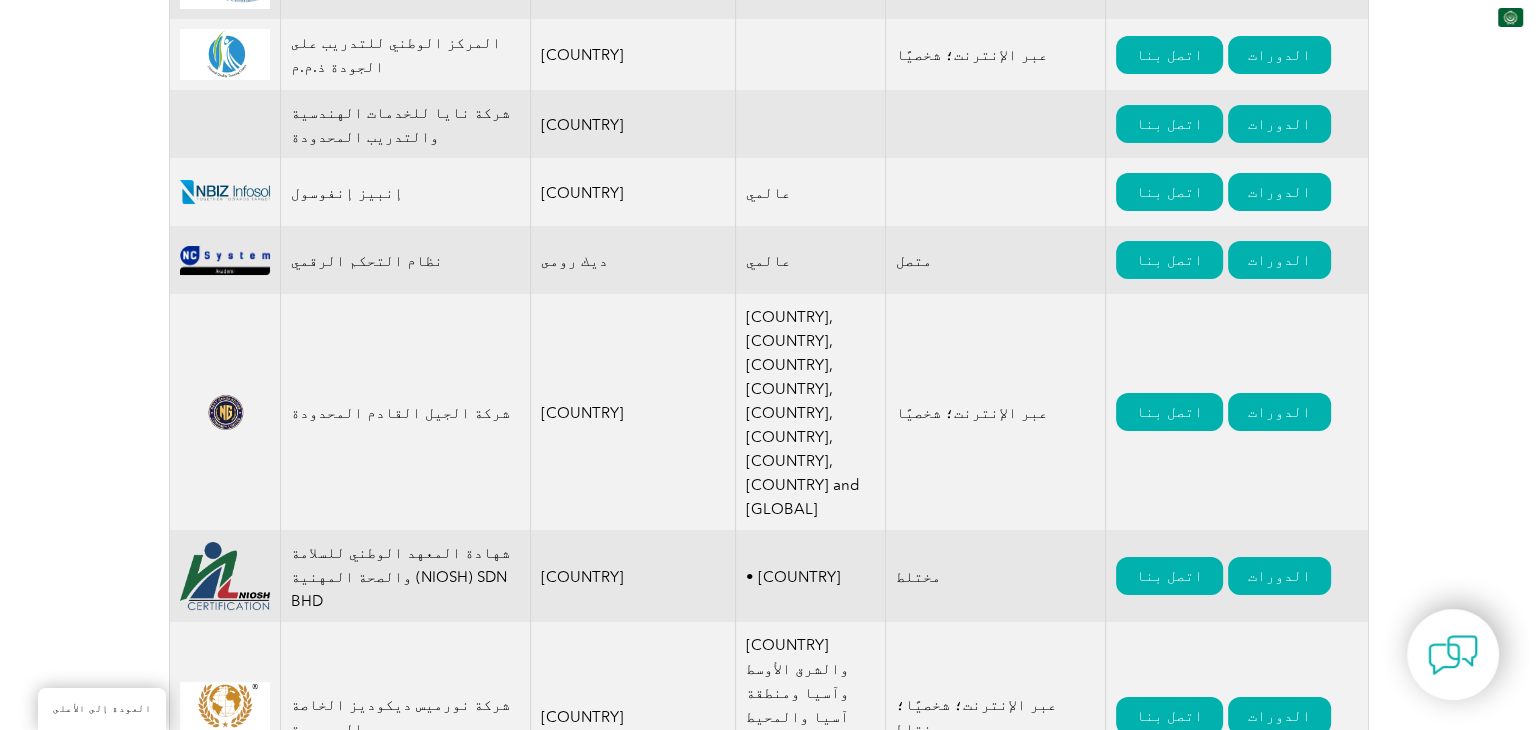 scroll, scrollTop: 15204, scrollLeft: 0, axis: vertical 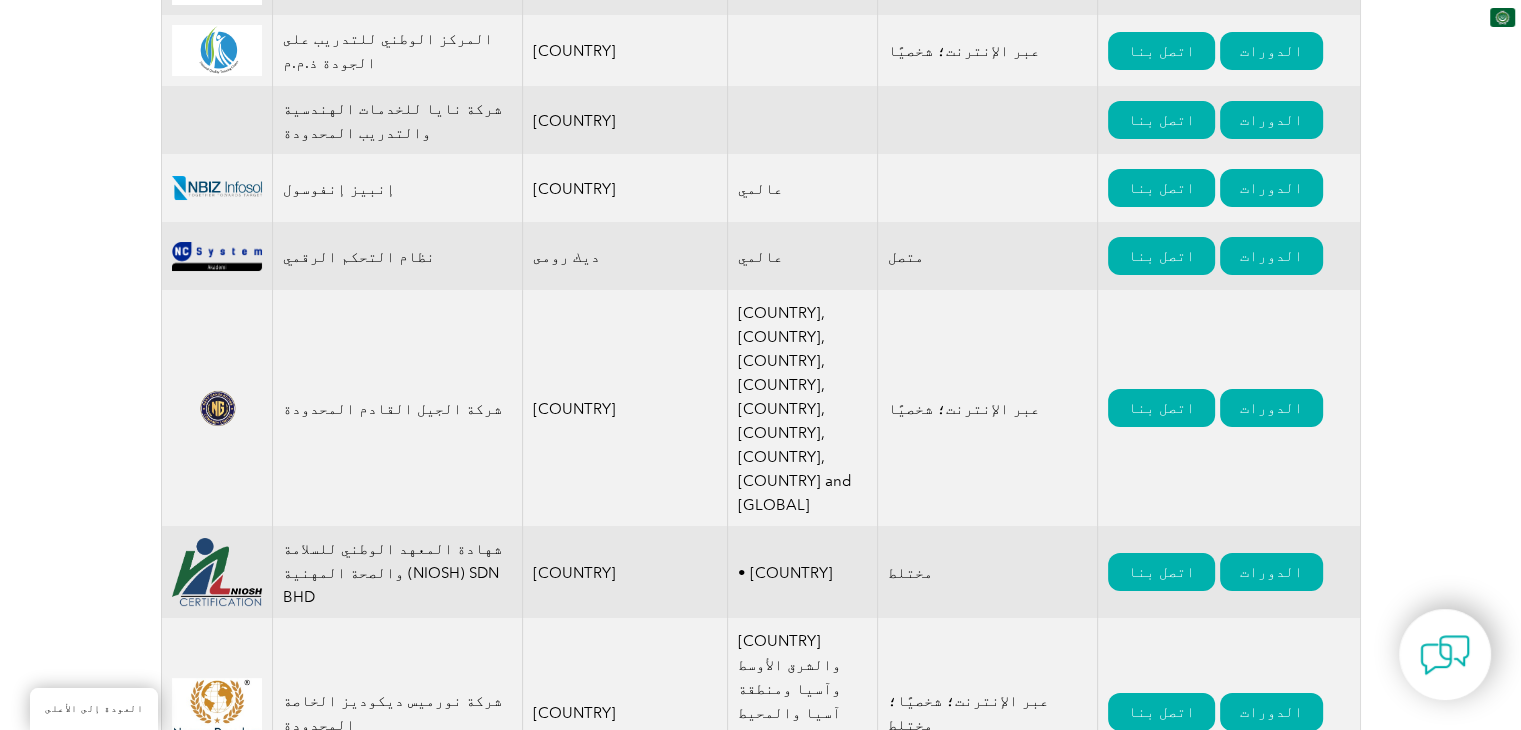 click on "الدورات" at bounding box center [1271, 1363] 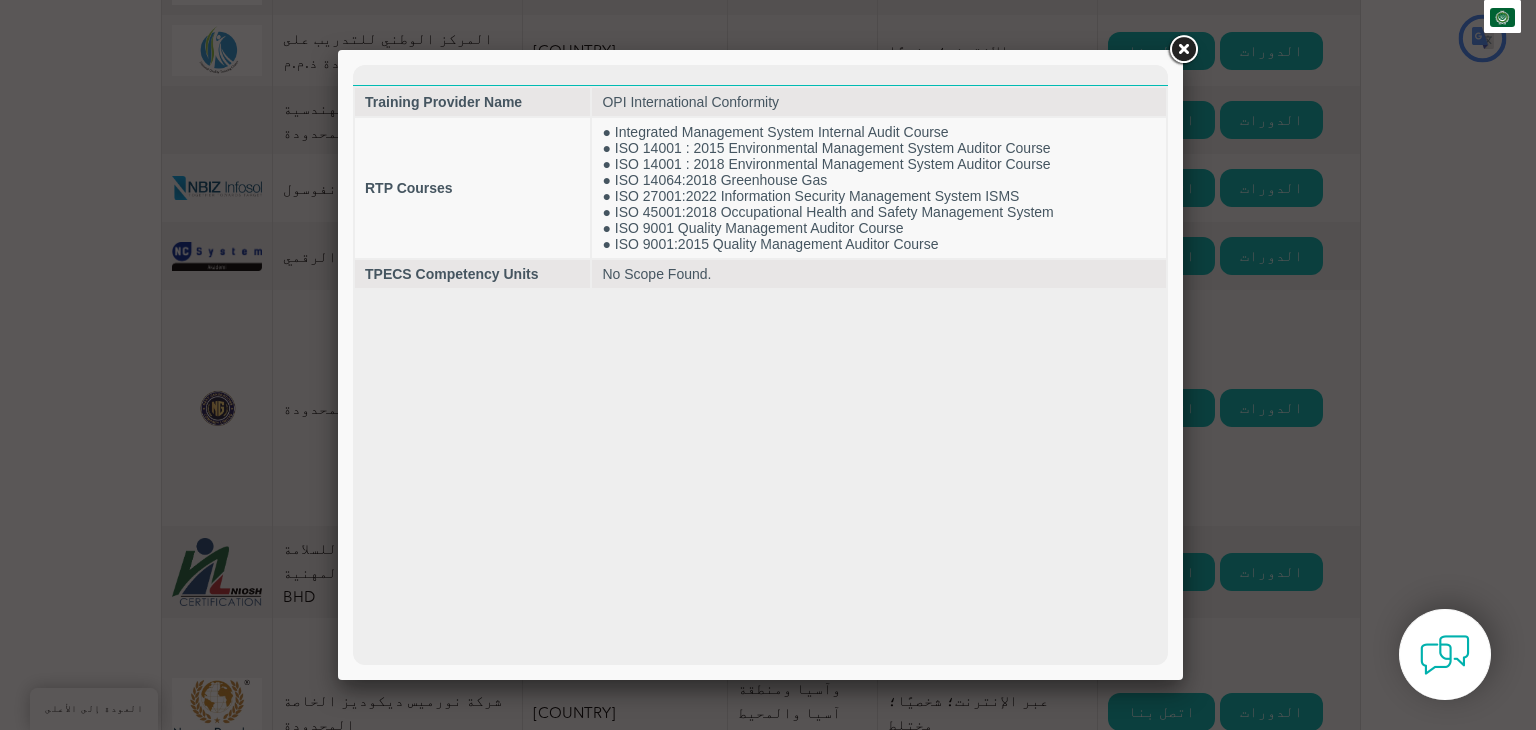 scroll, scrollTop: 0, scrollLeft: 0, axis: both 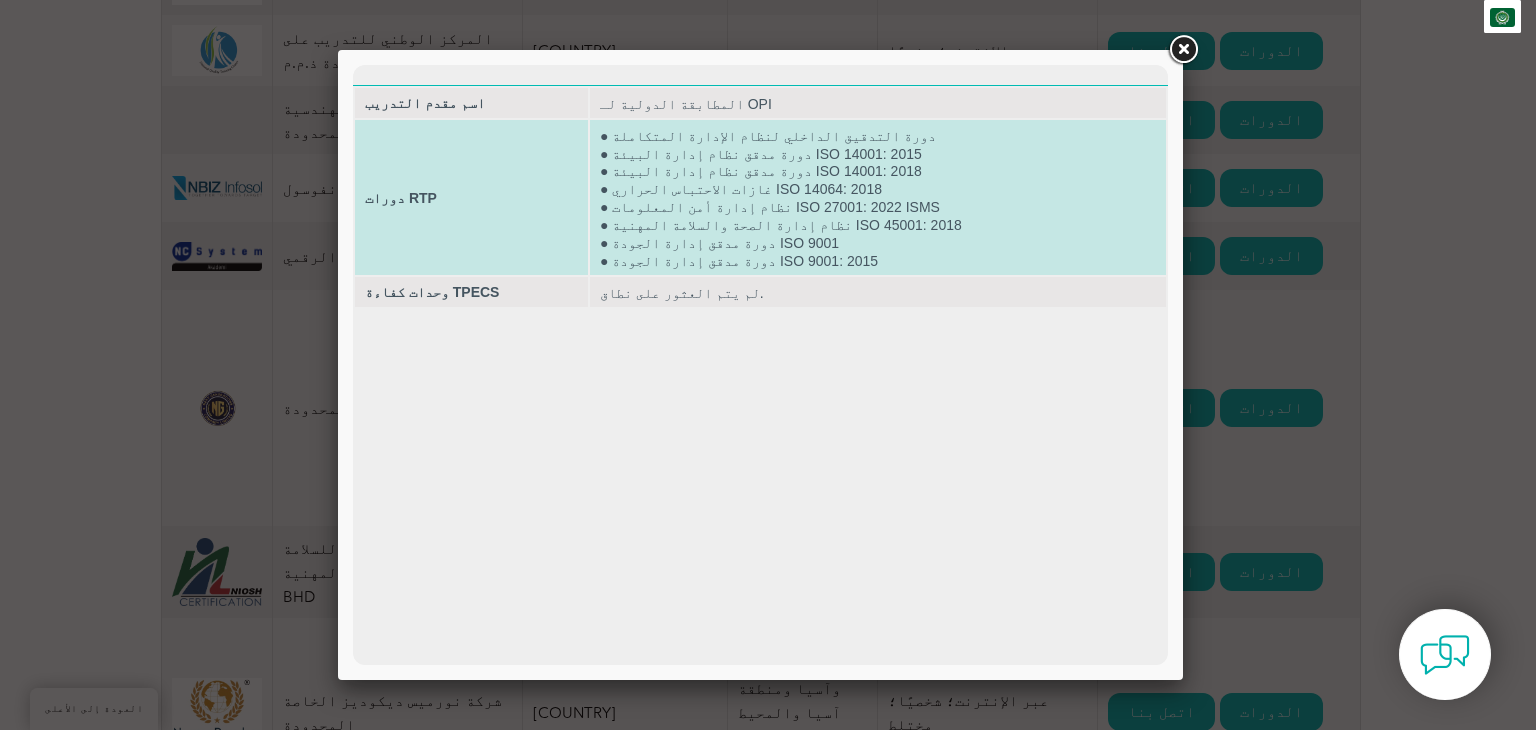 click on "● نظام إدارة أمن المعلومات ISO 27001: 2022 ISMS" at bounding box center (770, 208) 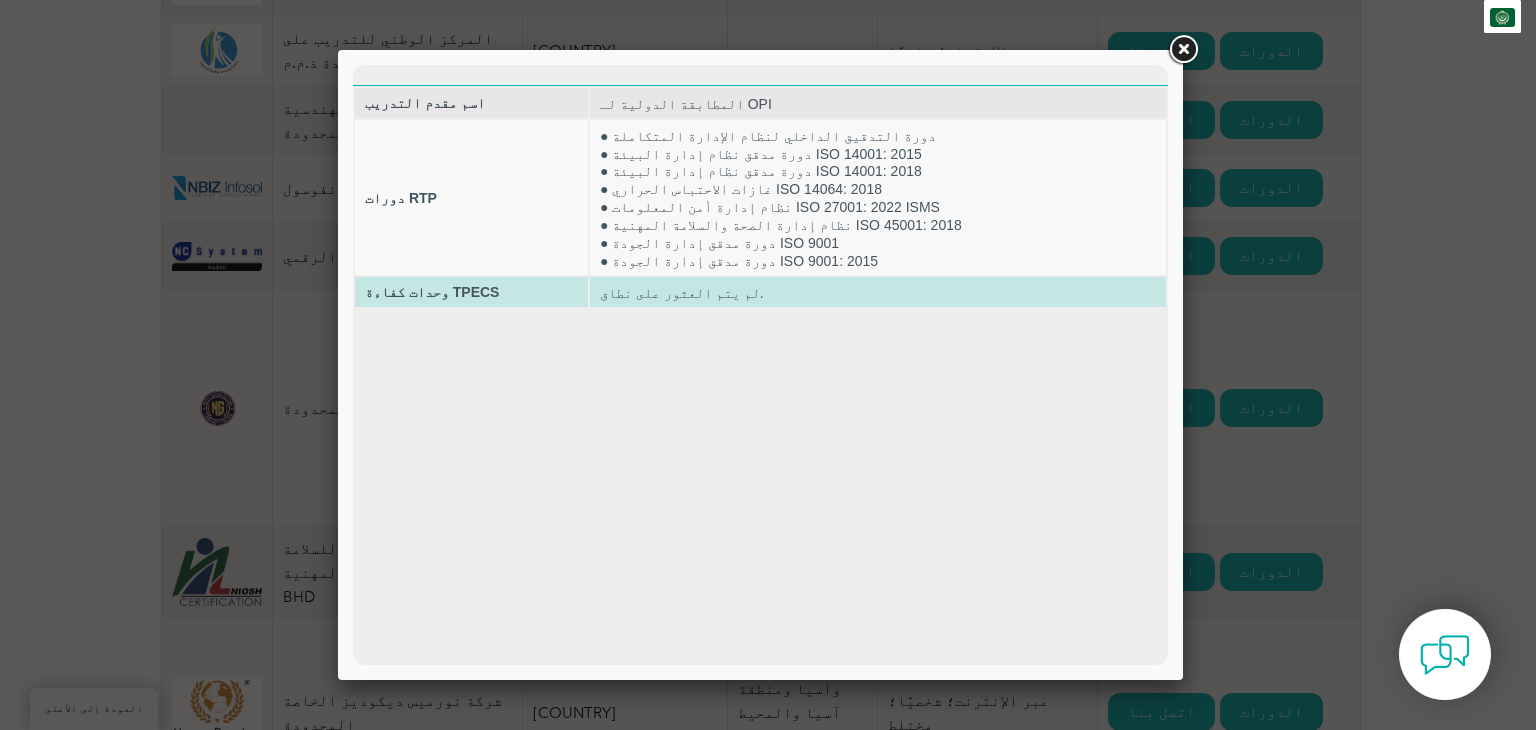 click on "لم يتم العثور على نطاق." at bounding box center [878, 292] 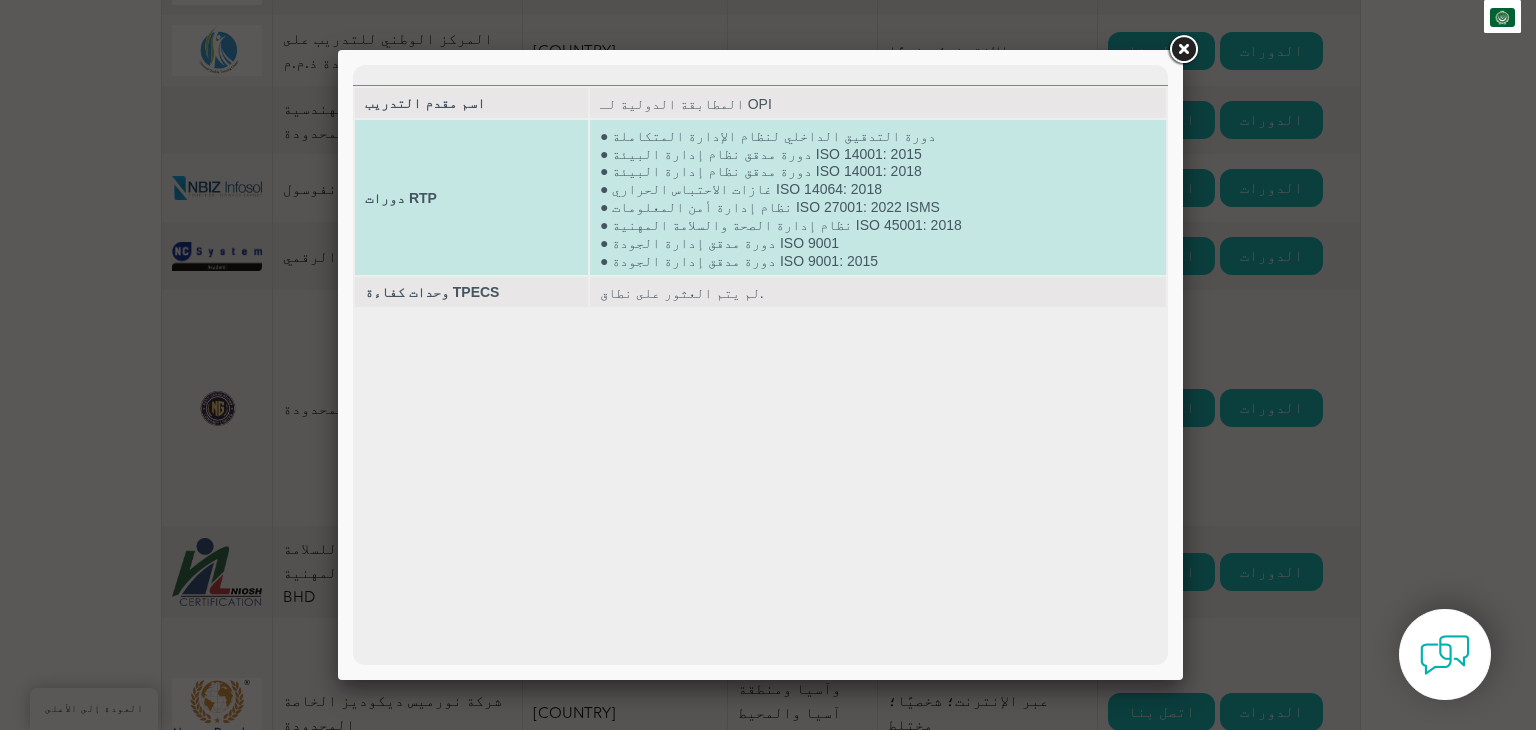 click on "● نظام إدارة أمن المعلومات ISO 27001: 2022 ISMS" at bounding box center [770, 208] 